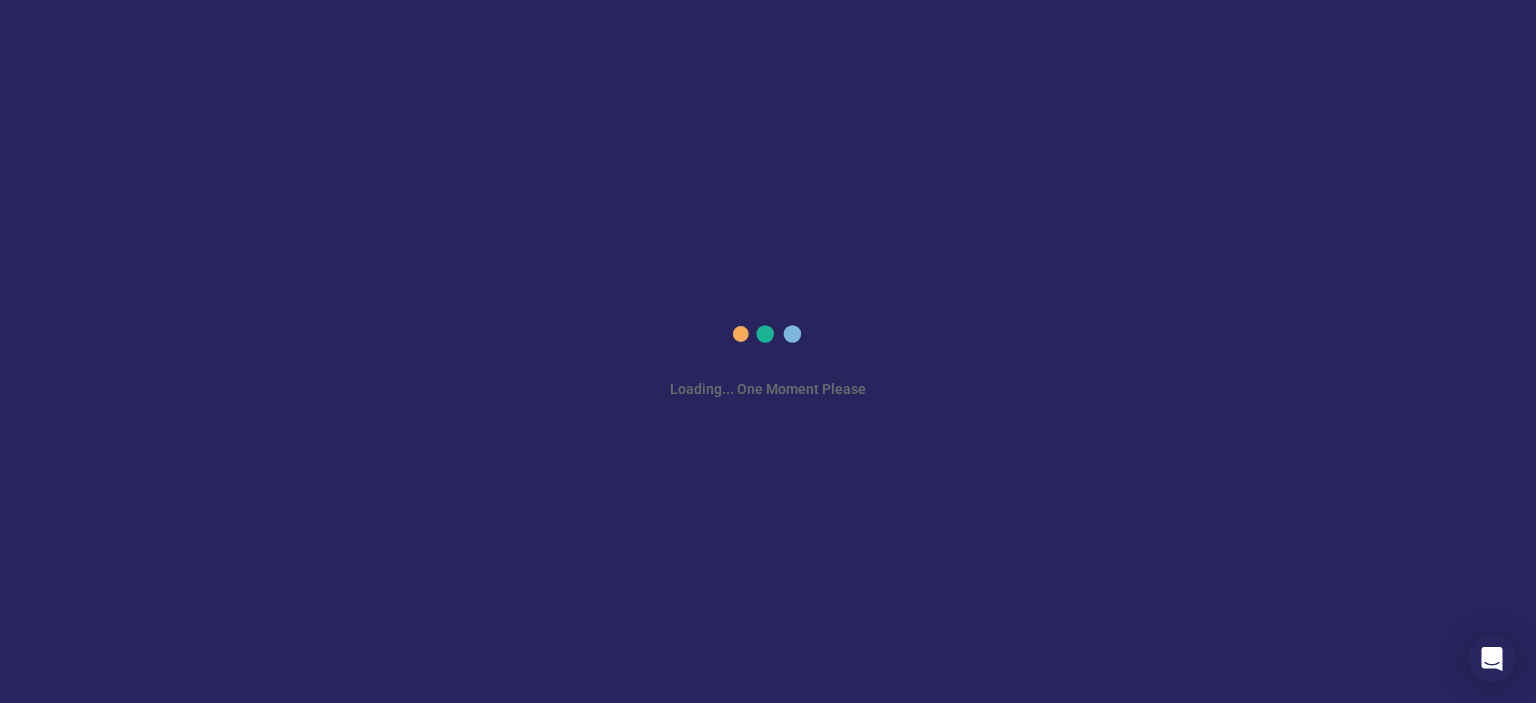 scroll, scrollTop: 0, scrollLeft: 0, axis: both 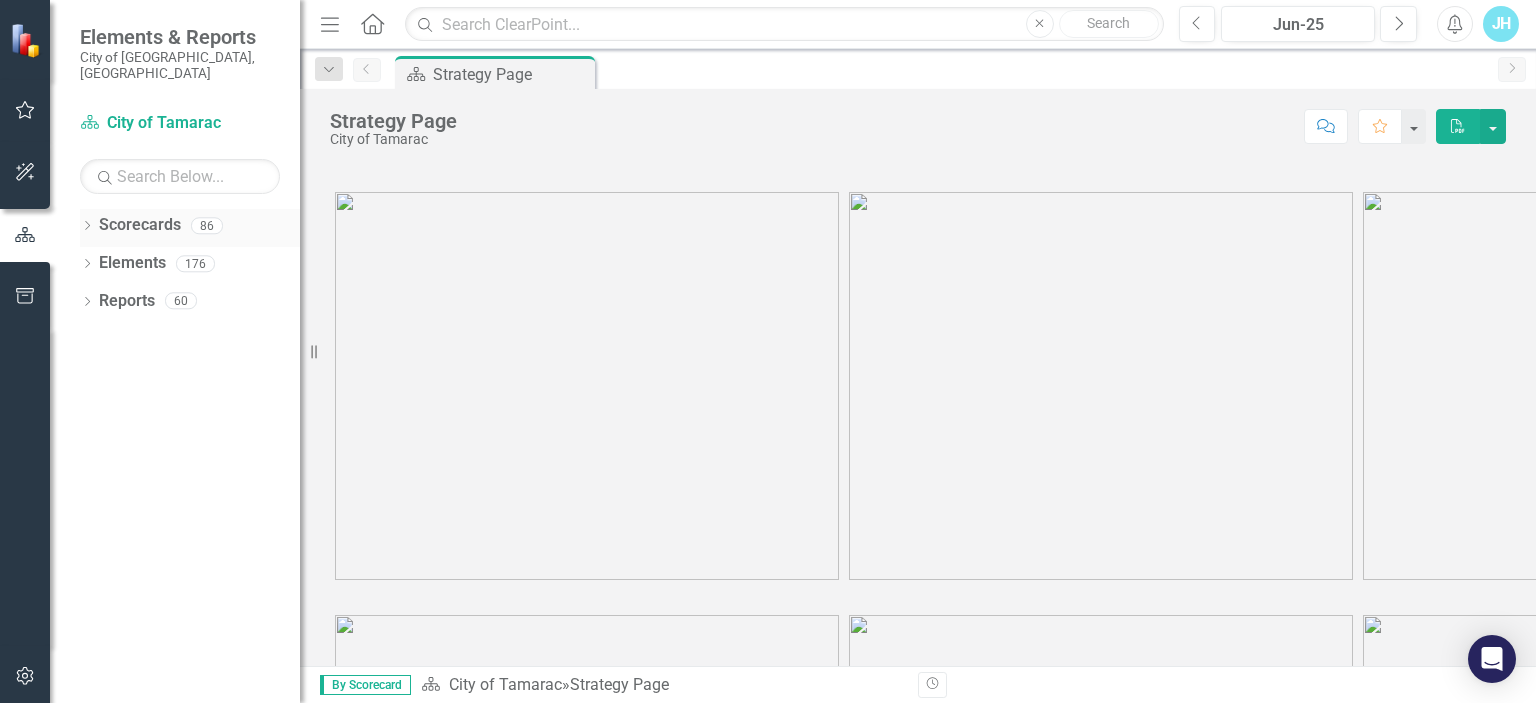 click on "Dropdown" 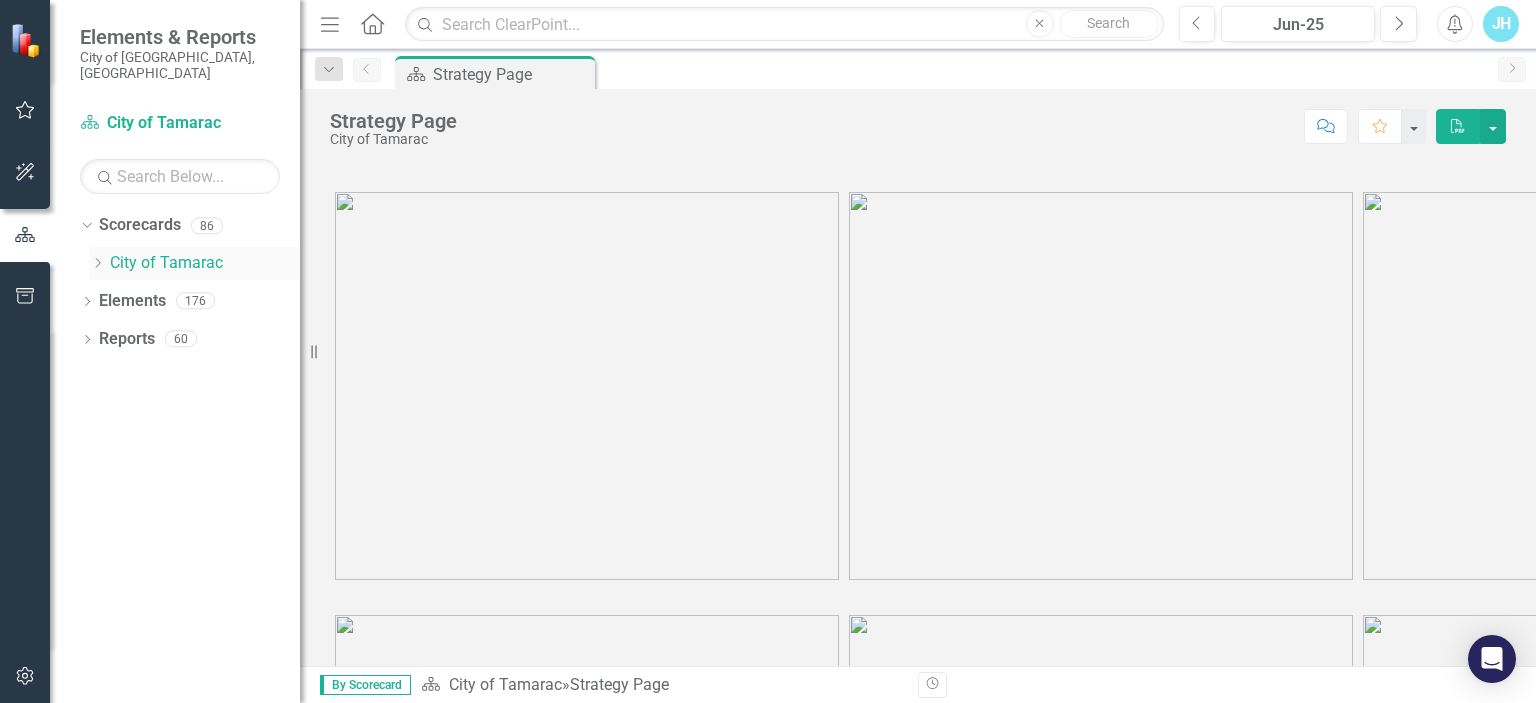 click on "Dropdown" 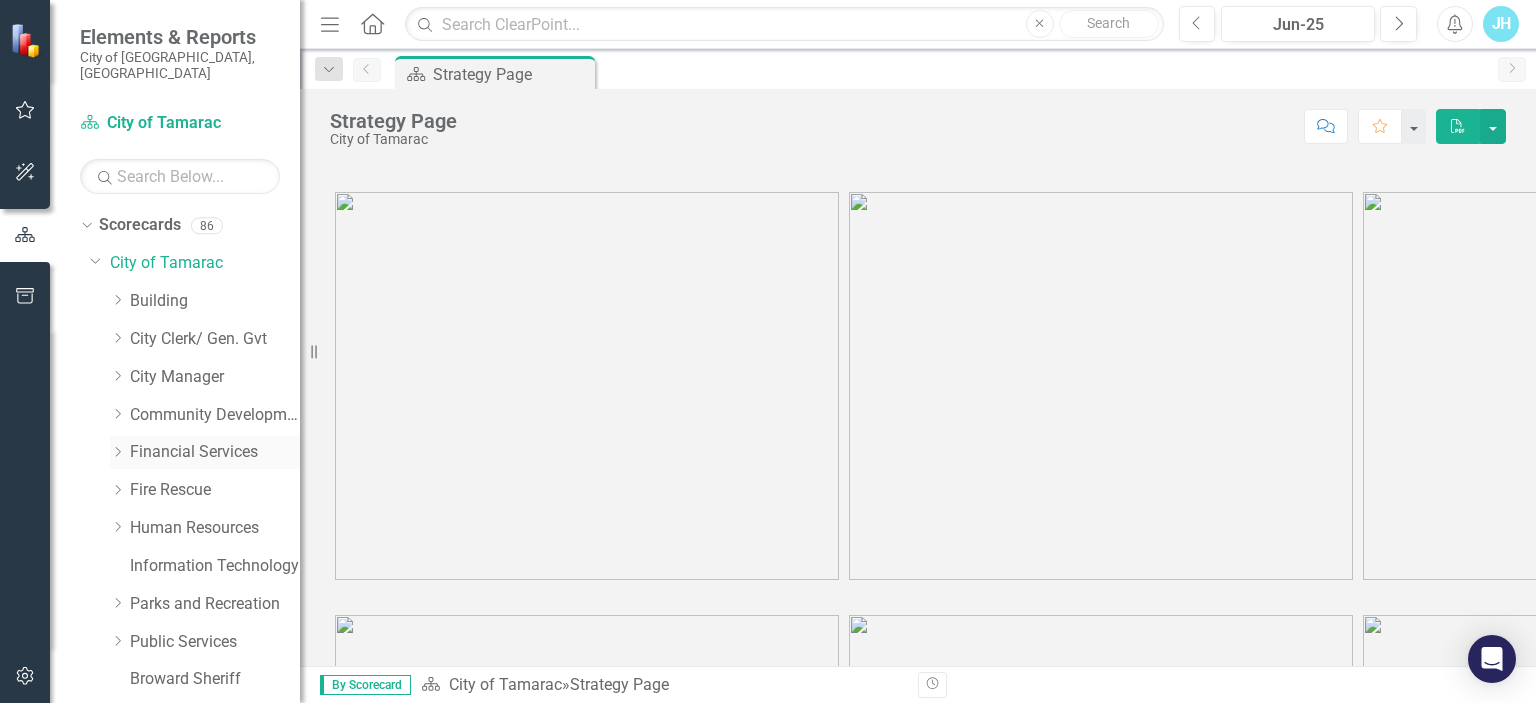 scroll, scrollTop: 56, scrollLeft: 0, axis: vertical 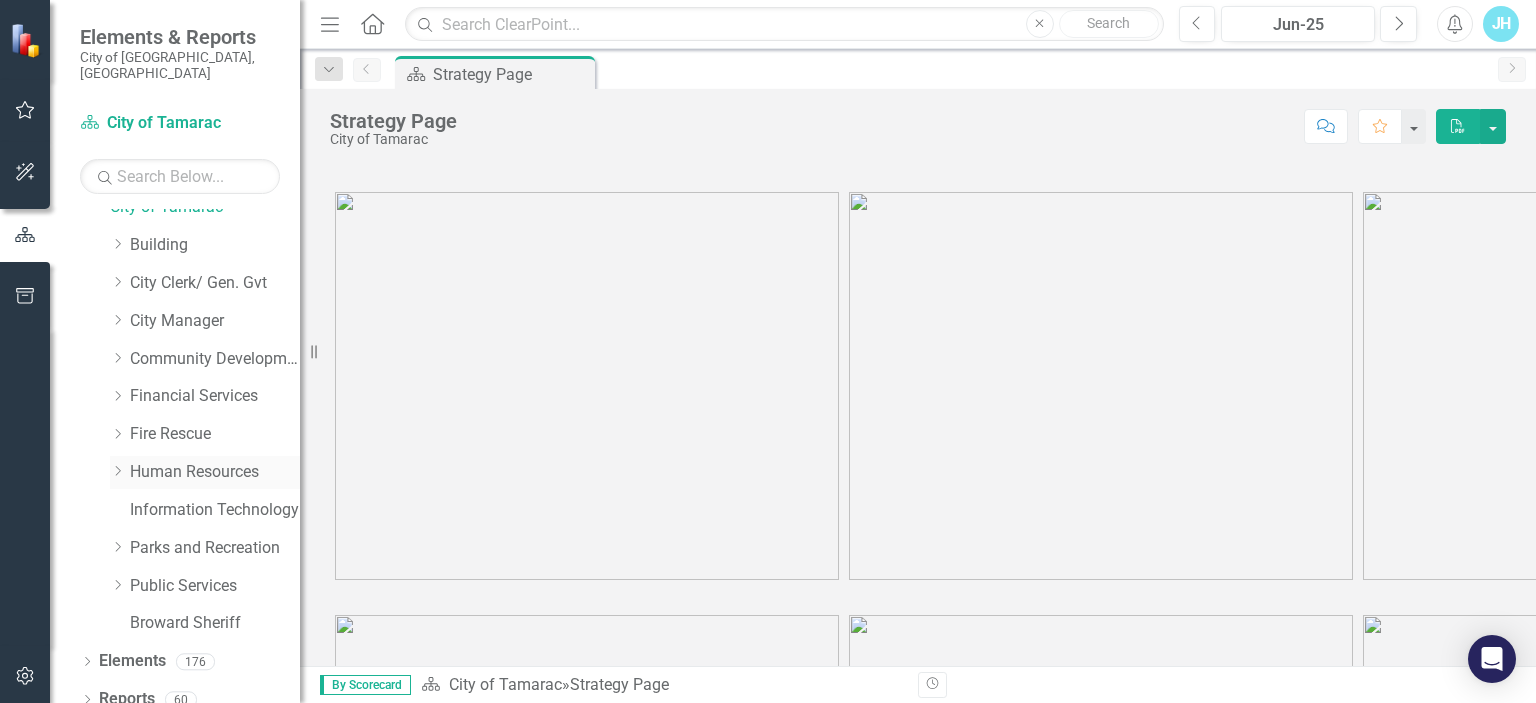click on "Human Resources" at bounding box center [215, 472] 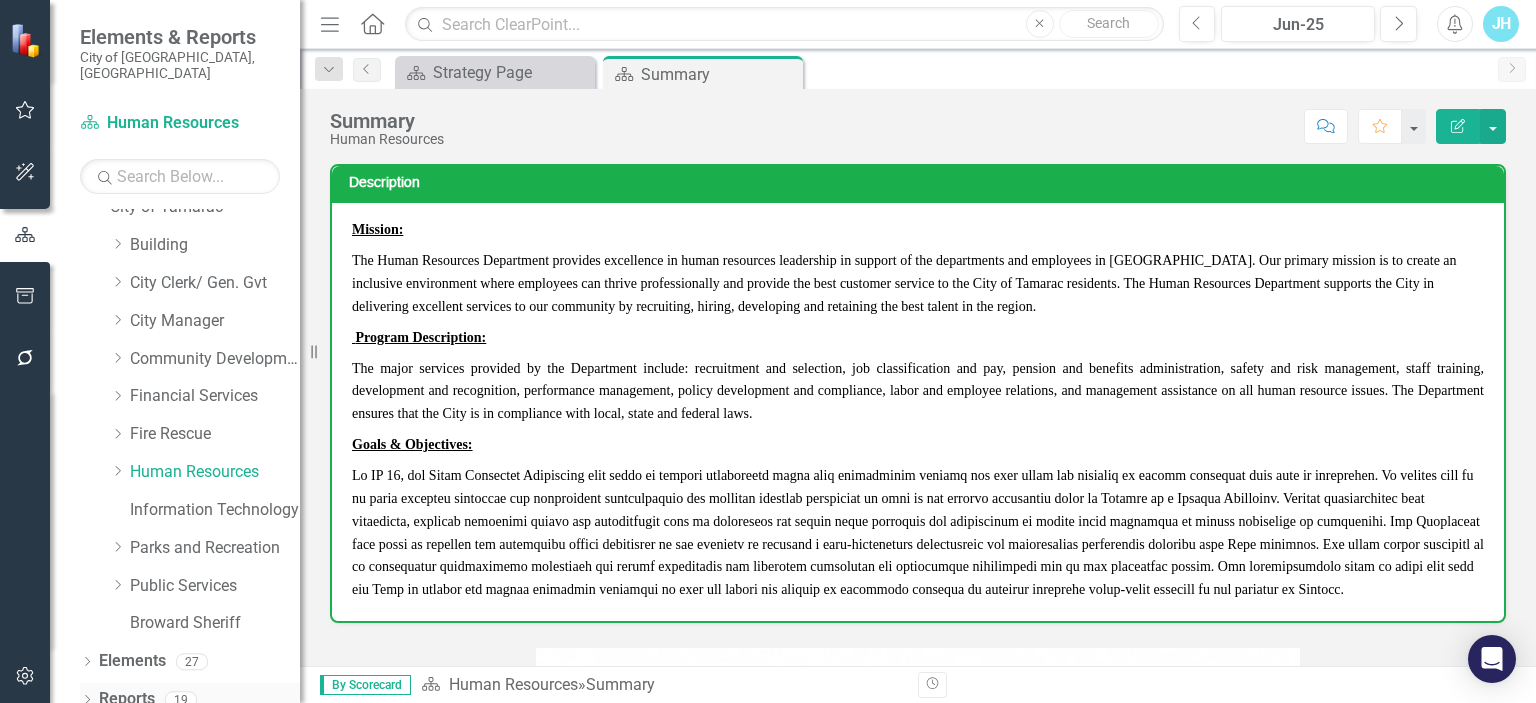 click 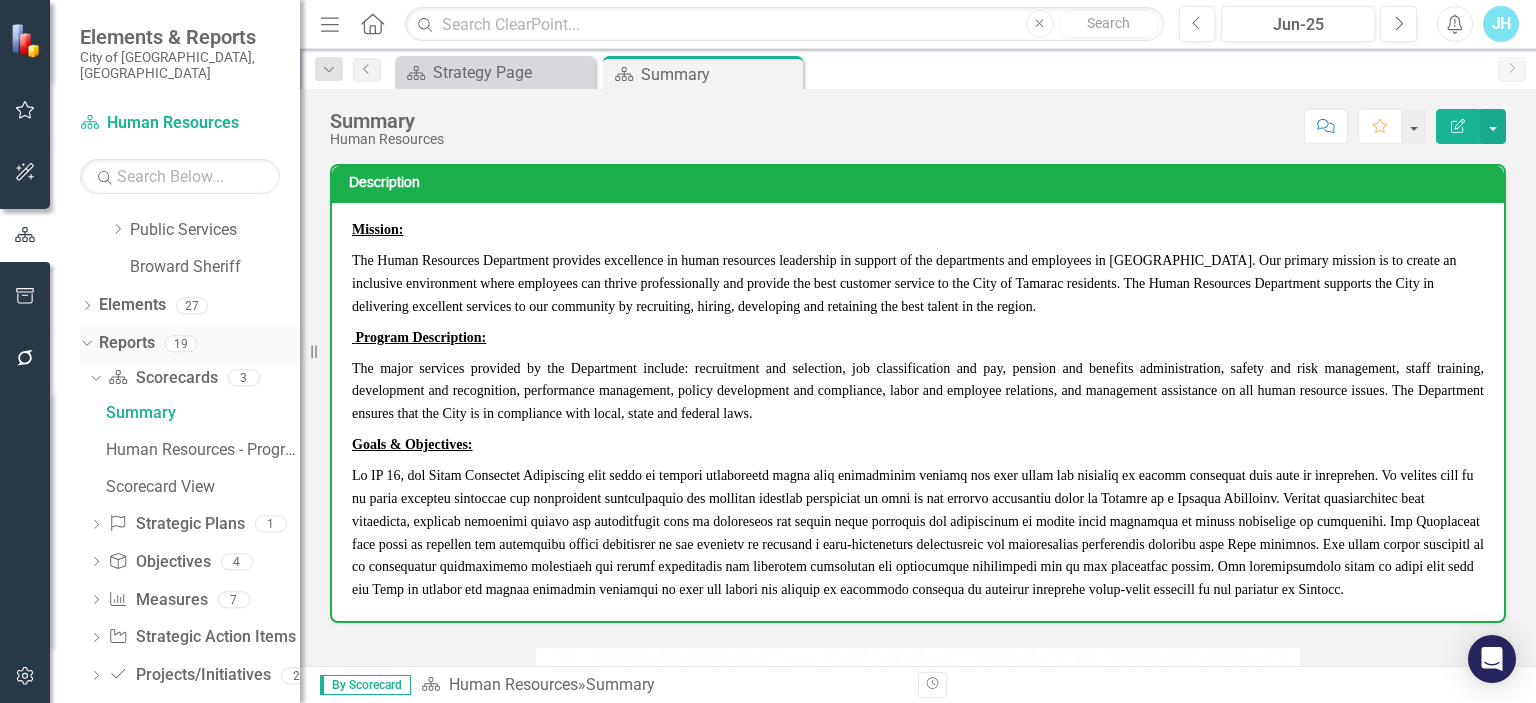 scroll, scrollTop: 419, scrollLeft: 0, axis: vertical 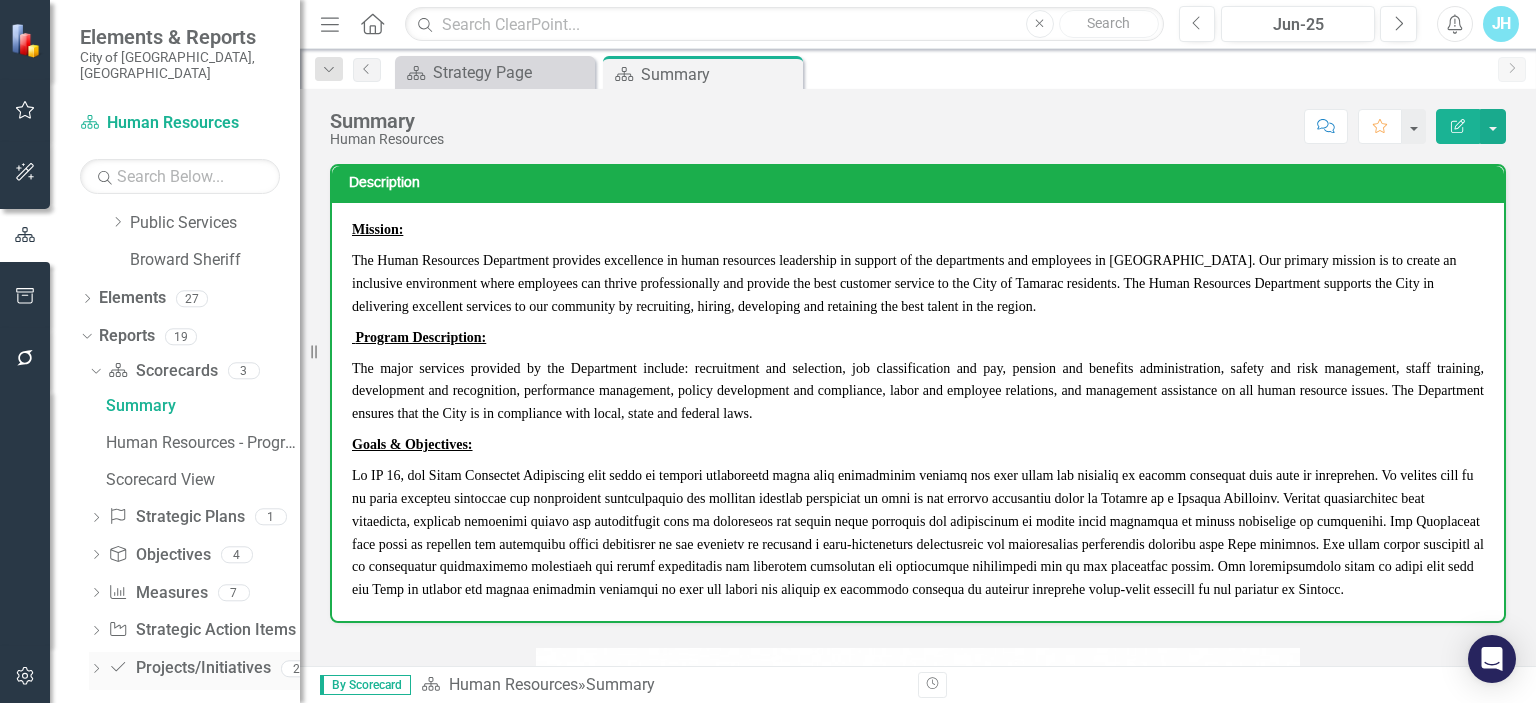 click on "Dropdown" 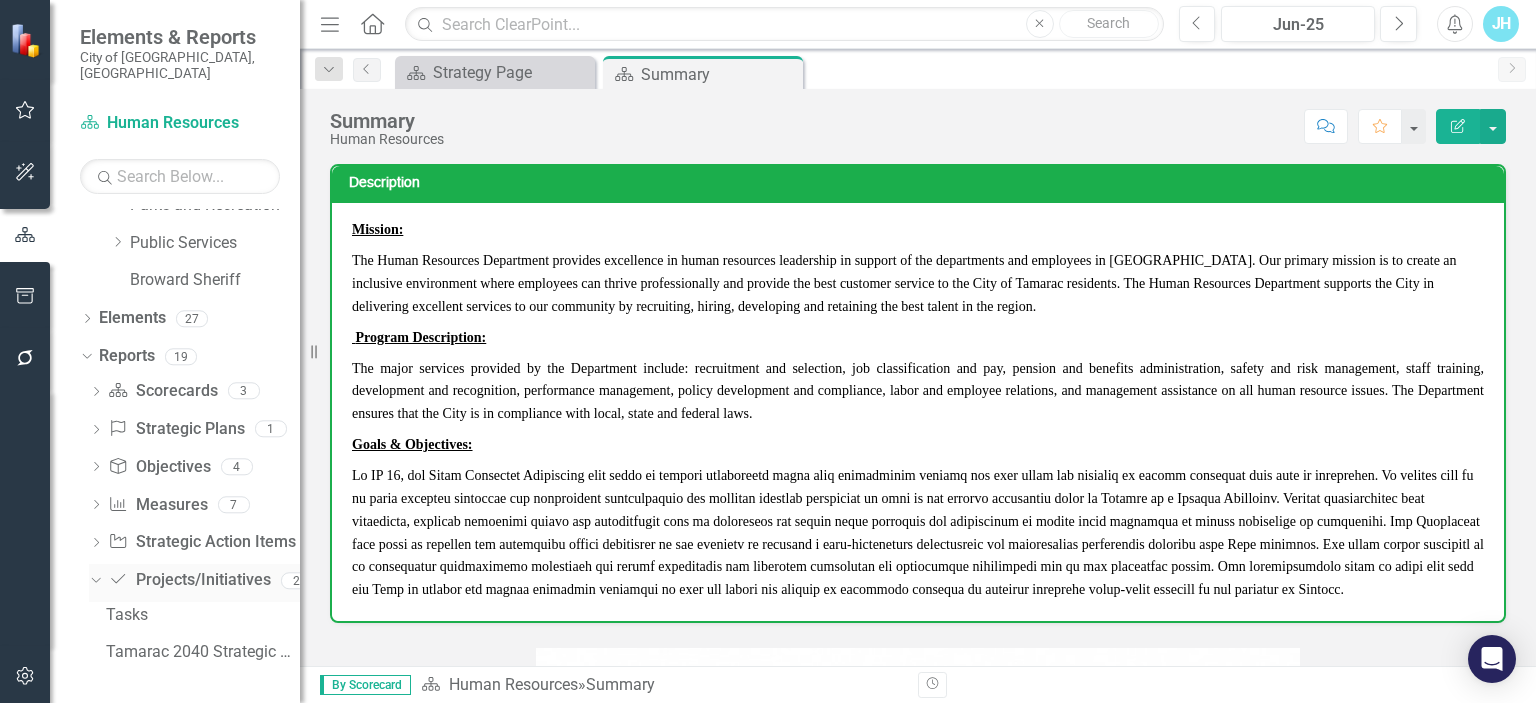 scroll, scrollTop: 382, scrollLeft: 0, axis: vertical 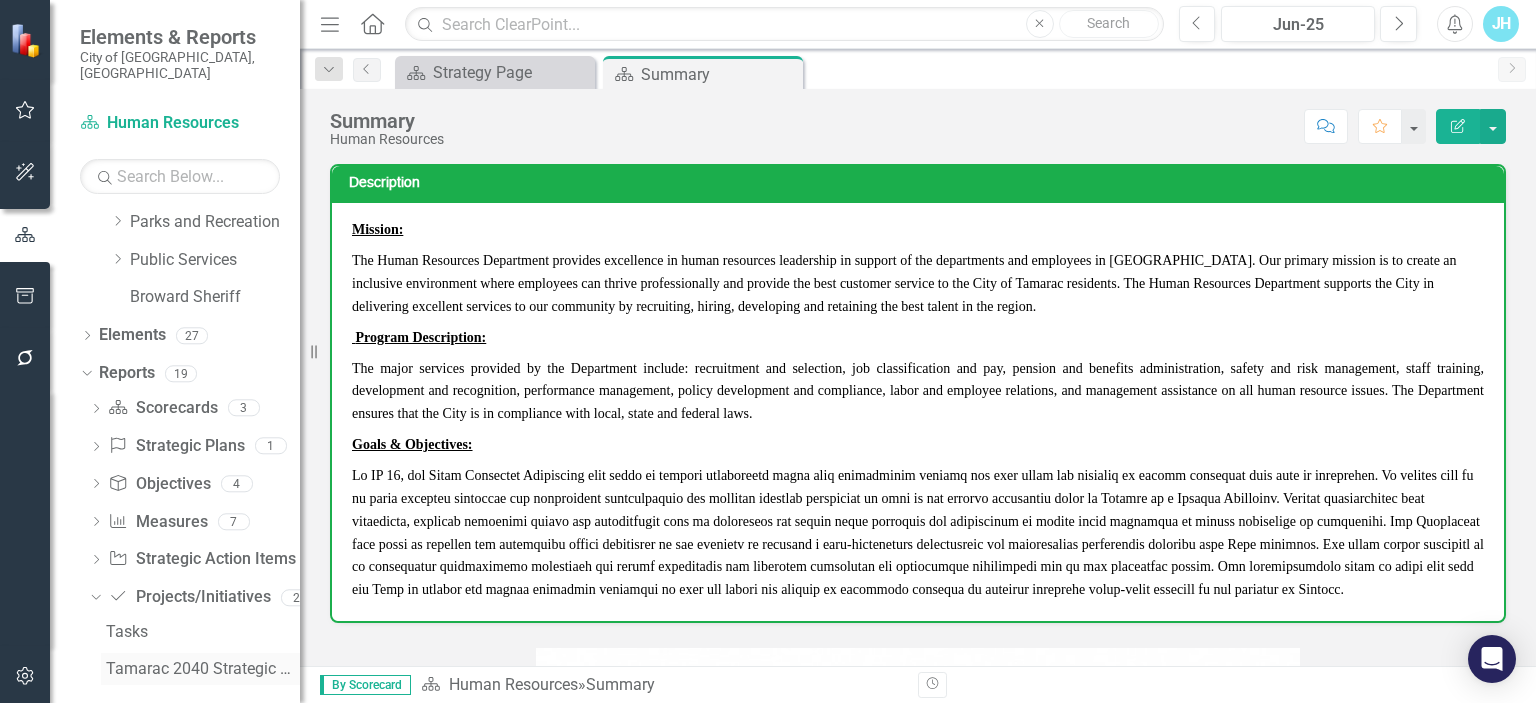 click on "Tamarac 2040 Strategic Plan - Departmental Action Plan" at bounding box center [203, 669] 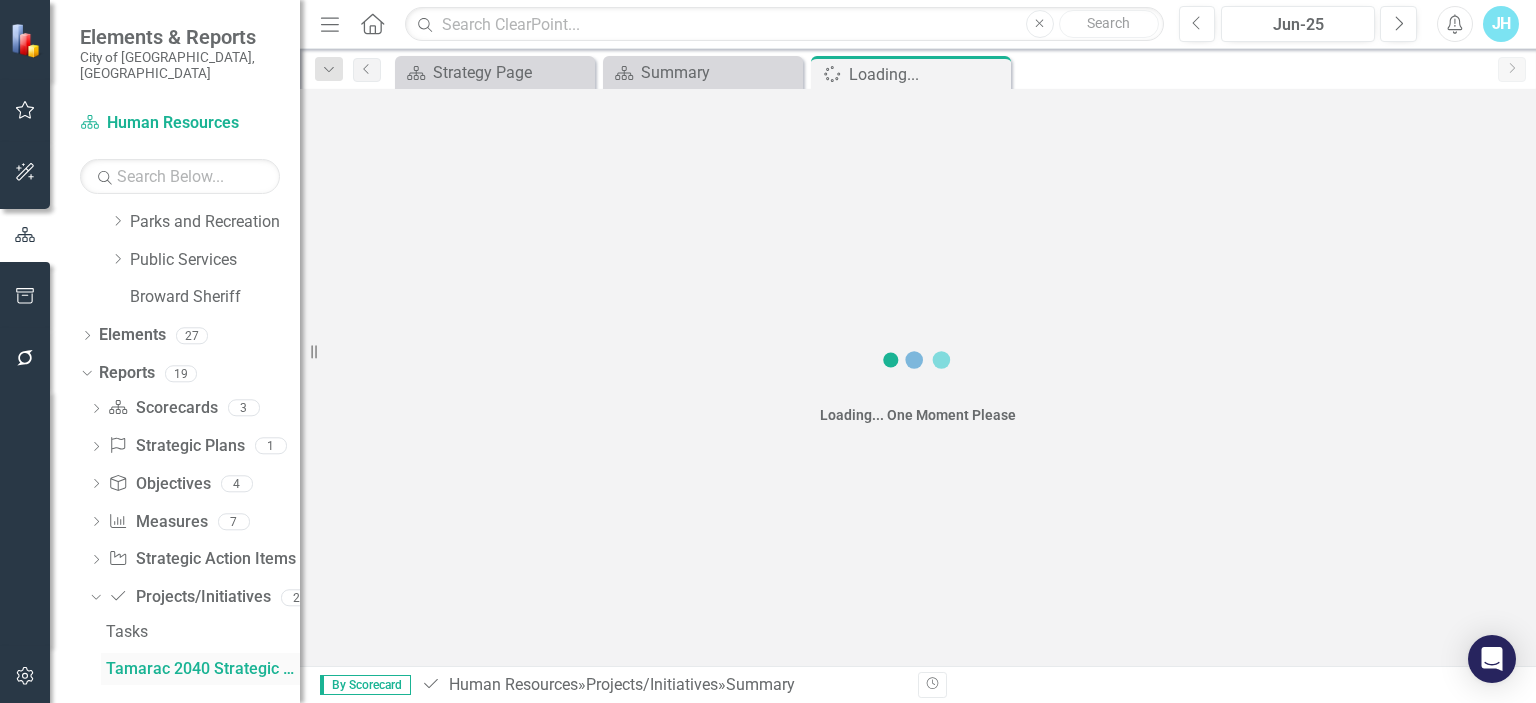 scroll, scrollTop: 347, scrollLeft: 0, axis: vertical 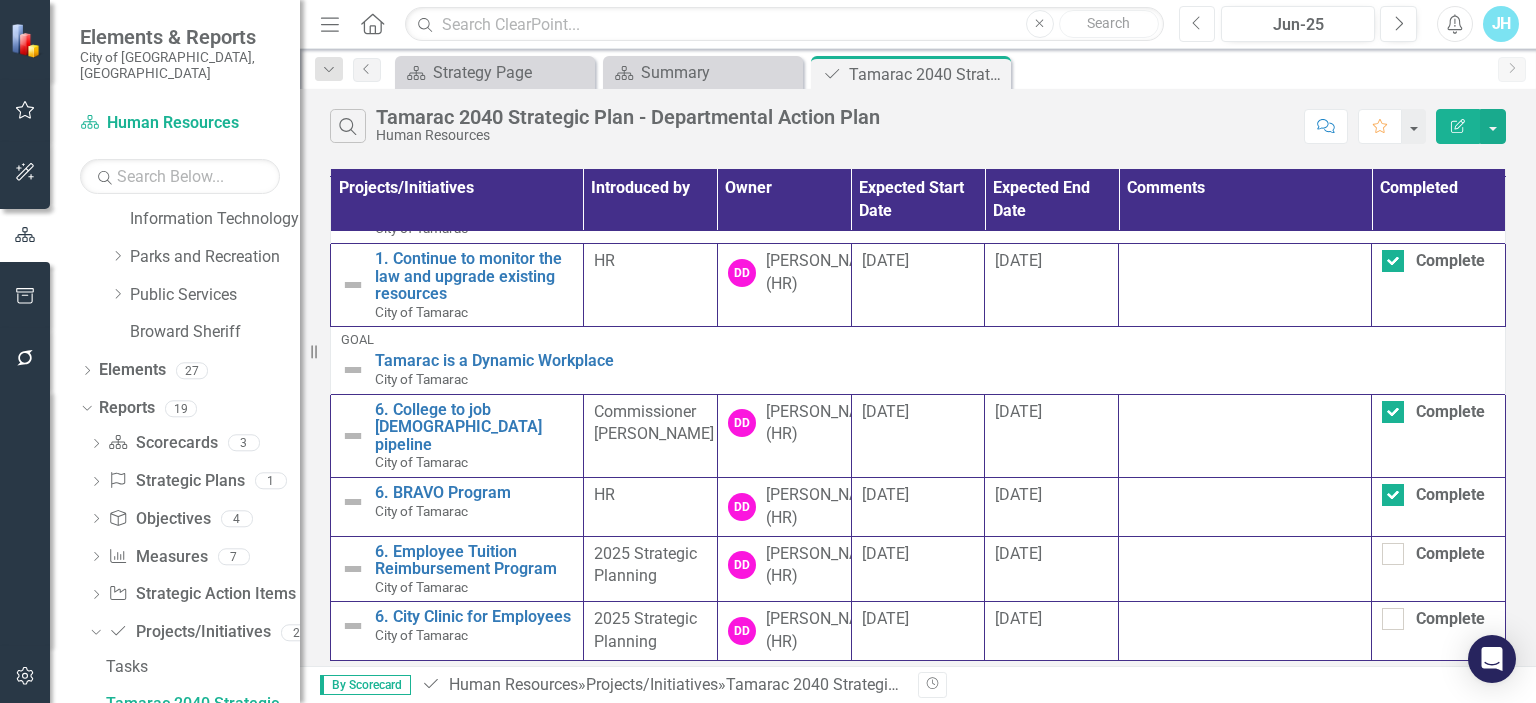 click on "Previous" 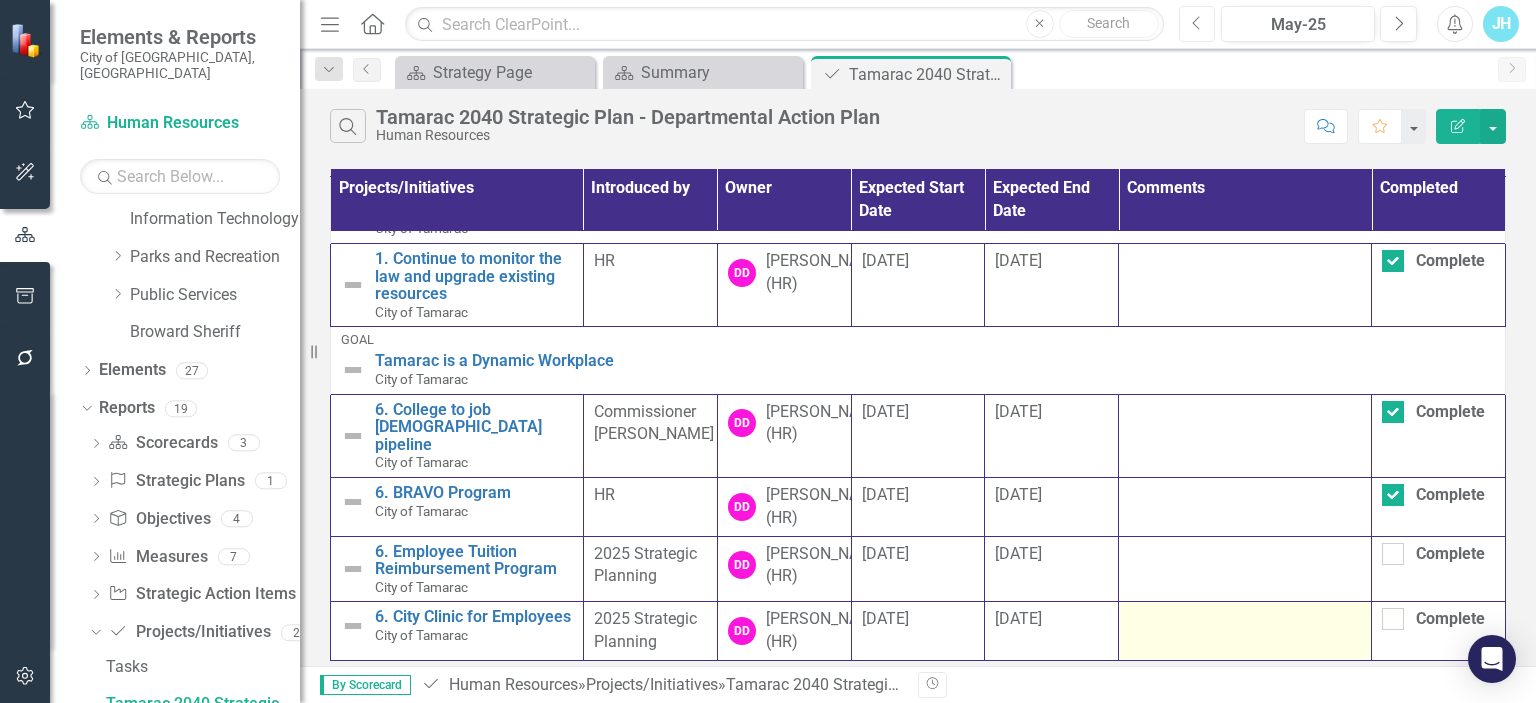 scroll, scrollTop: 112, scrollLeft: 0, axis: vertical 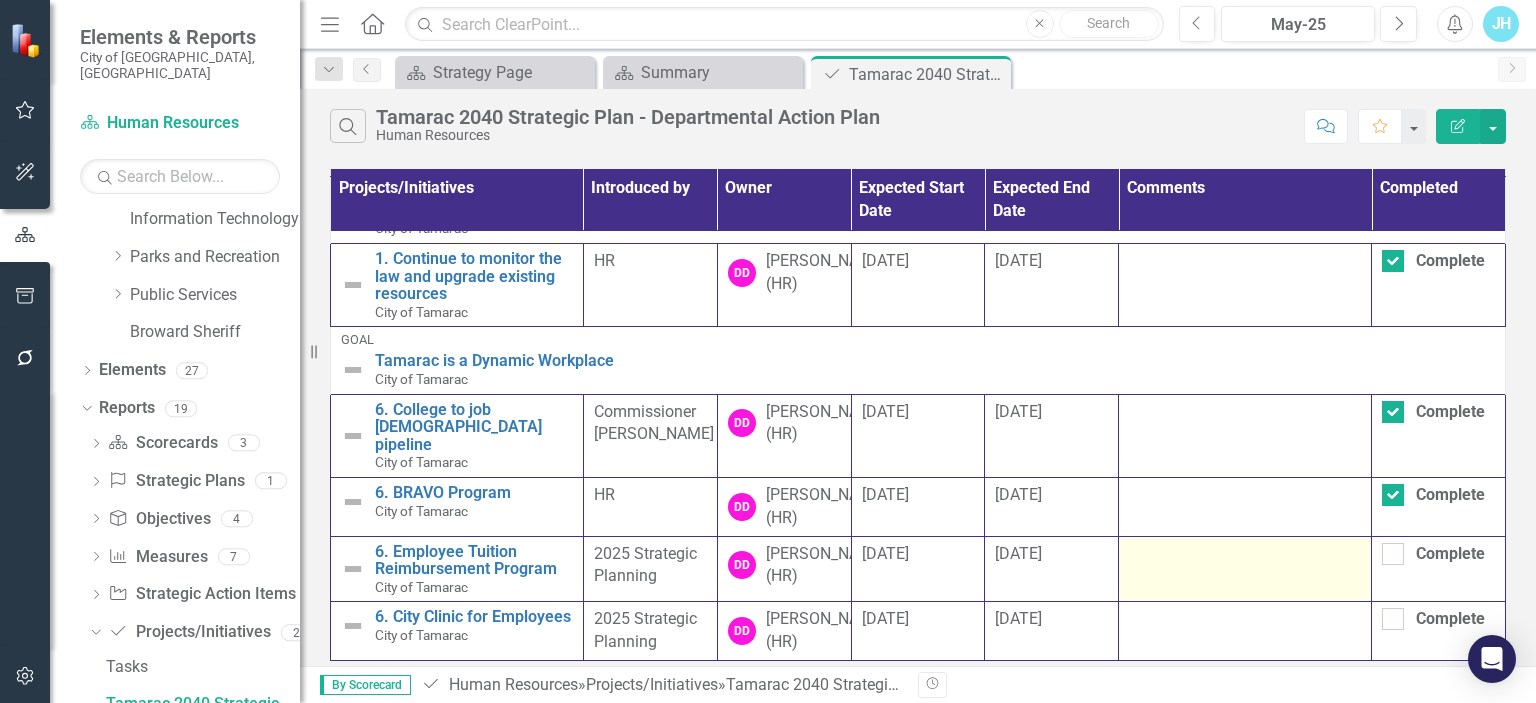 click at bounding box center [1245, 555] 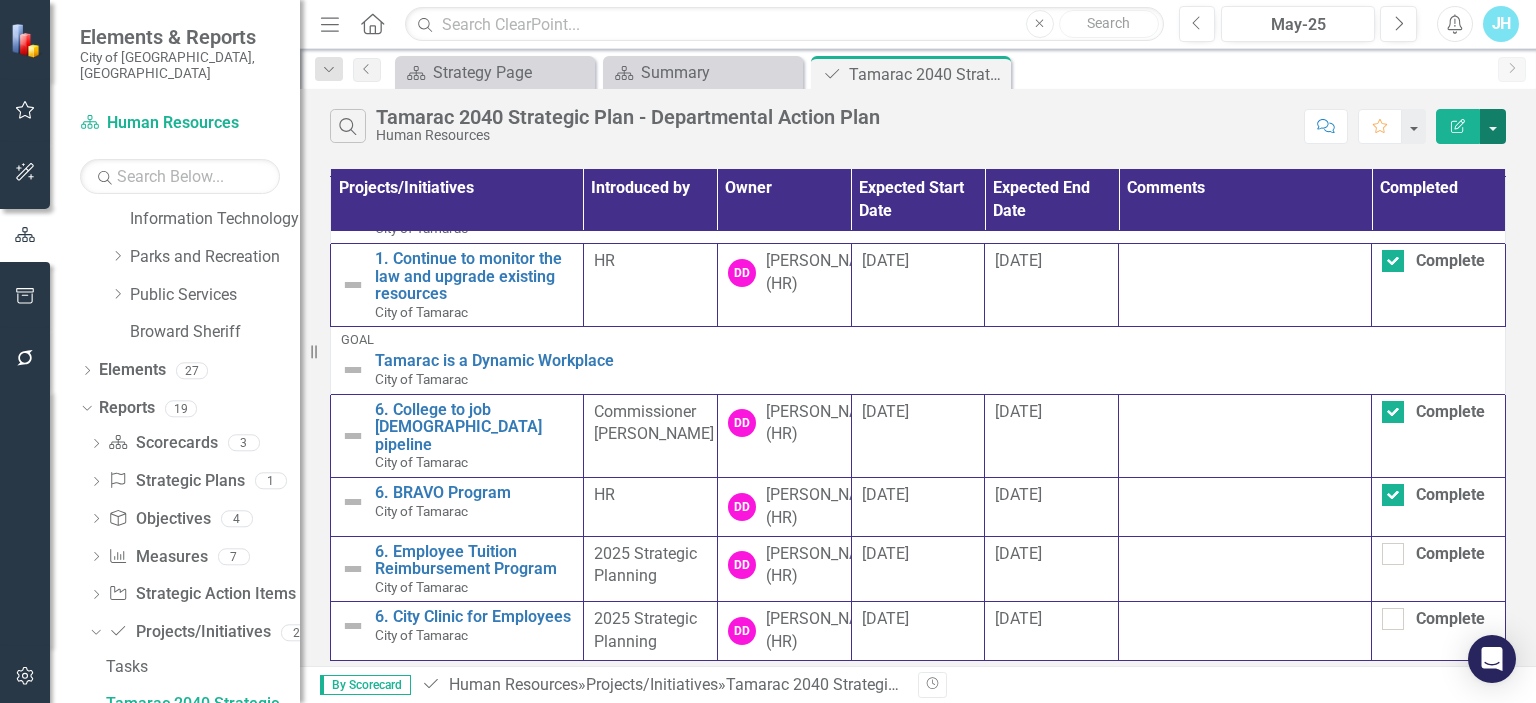 click at bounding box center (1493, 126) 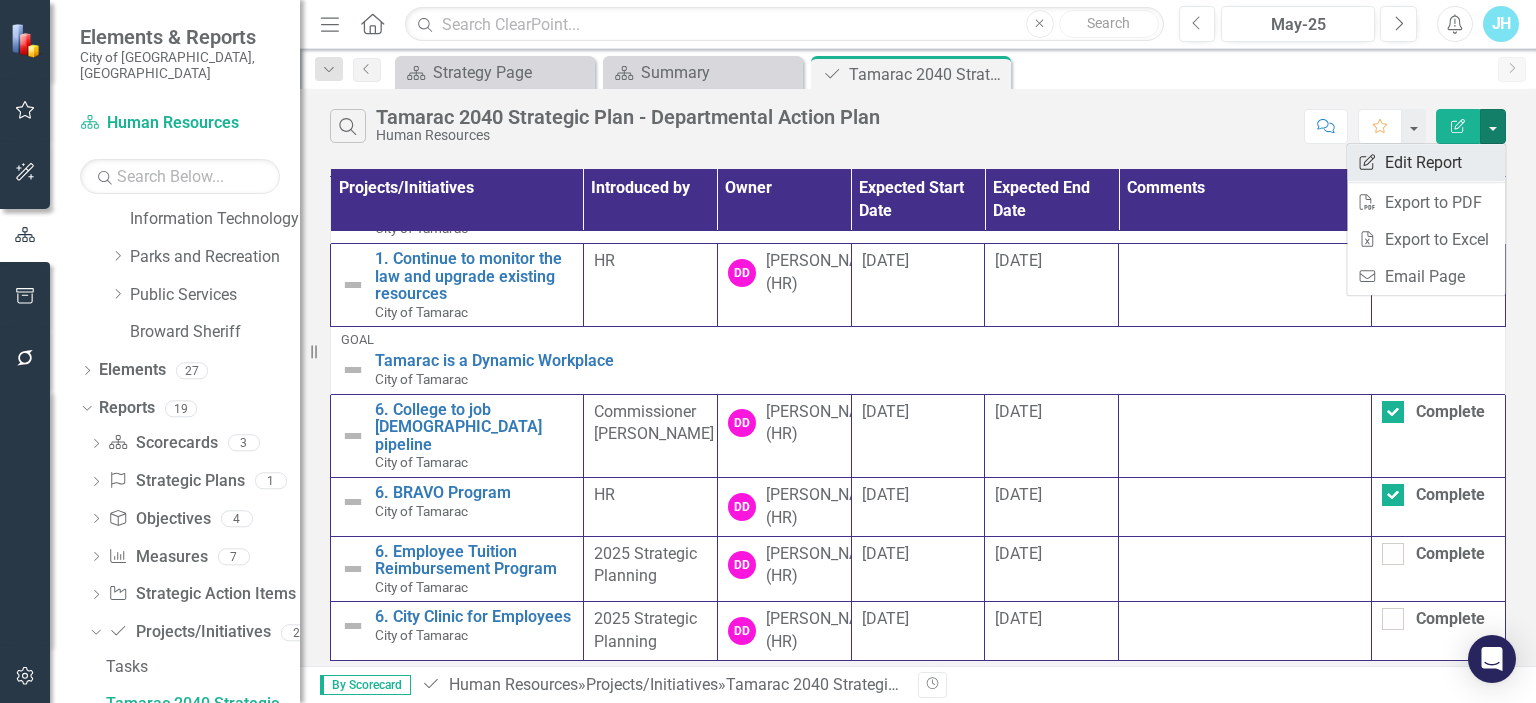 click on "Edit Report Edit Report" at bounding box center [1426, 162] 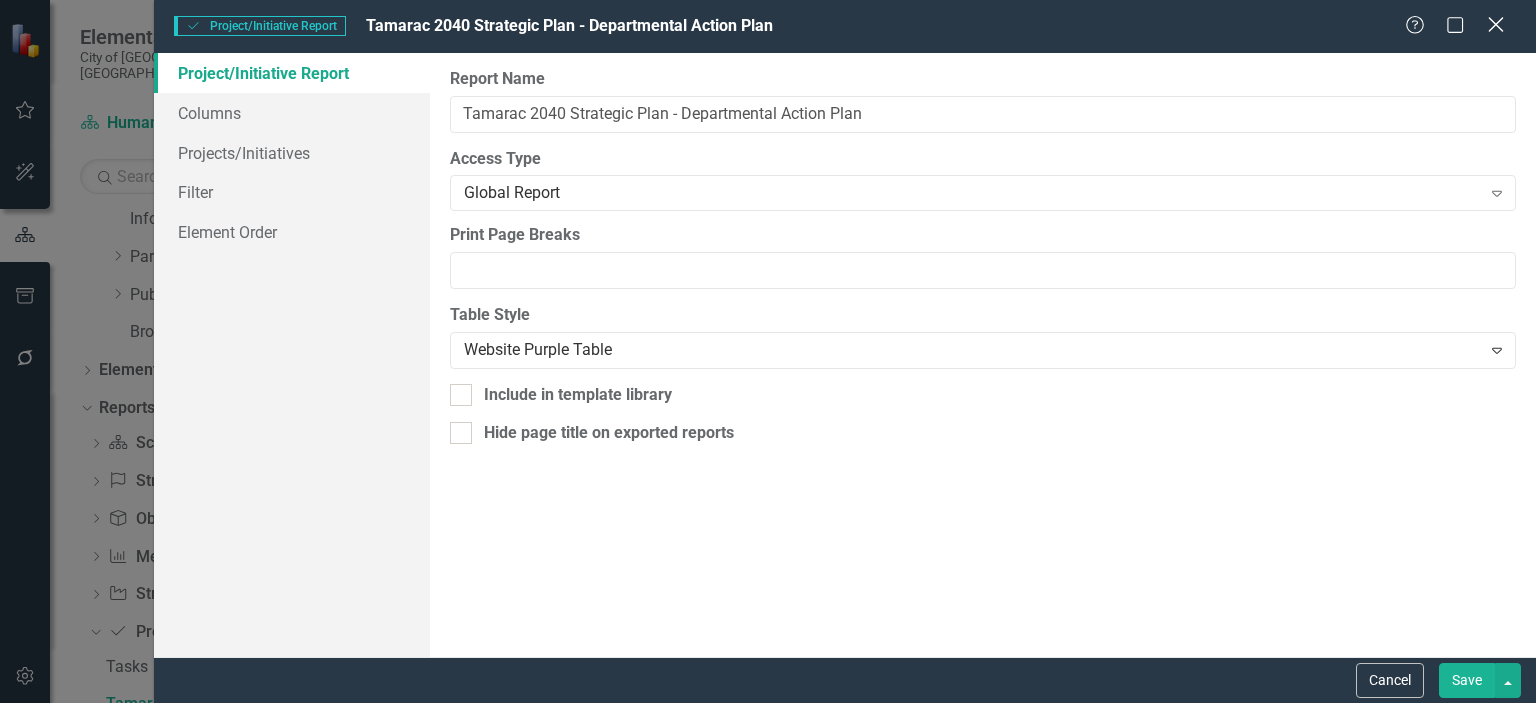 click on "Close" 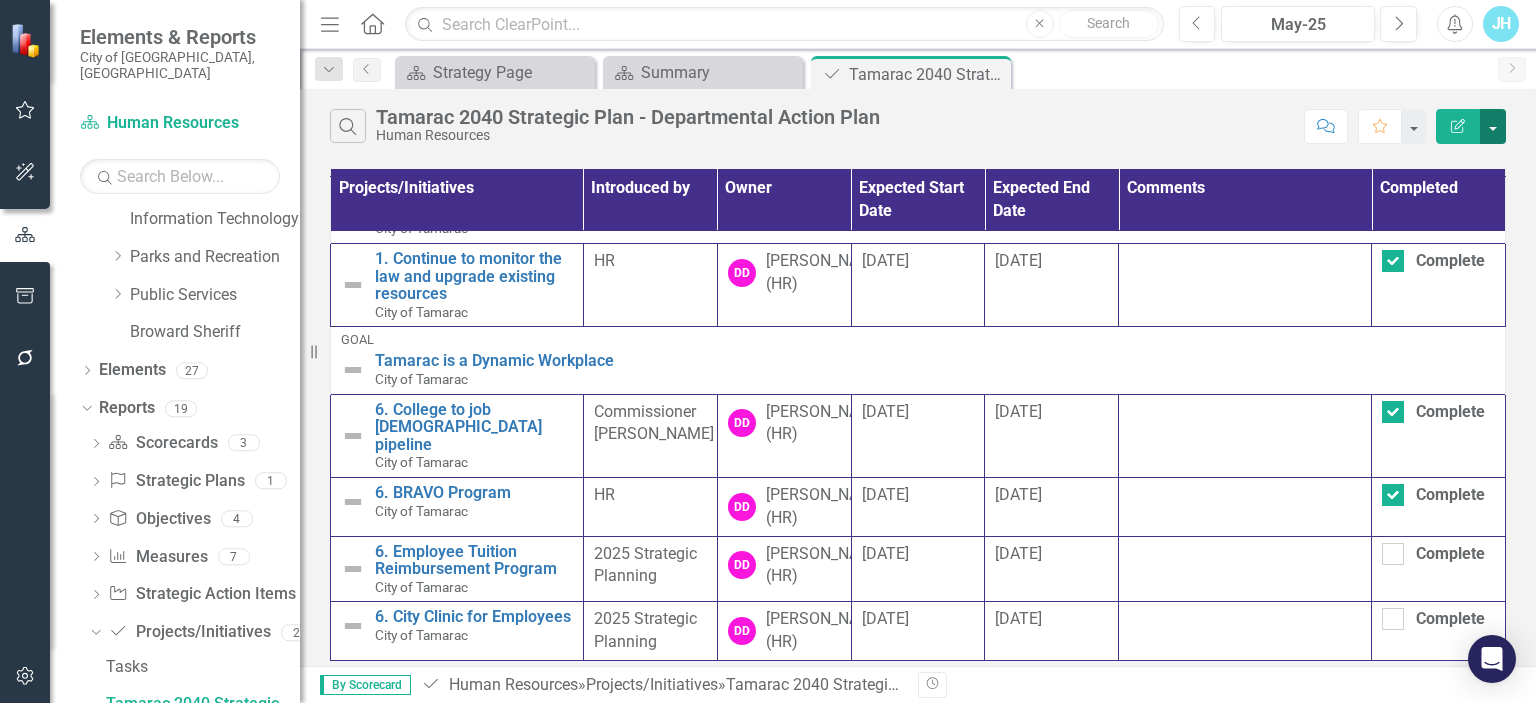 click at bounding box center [1493, 126] 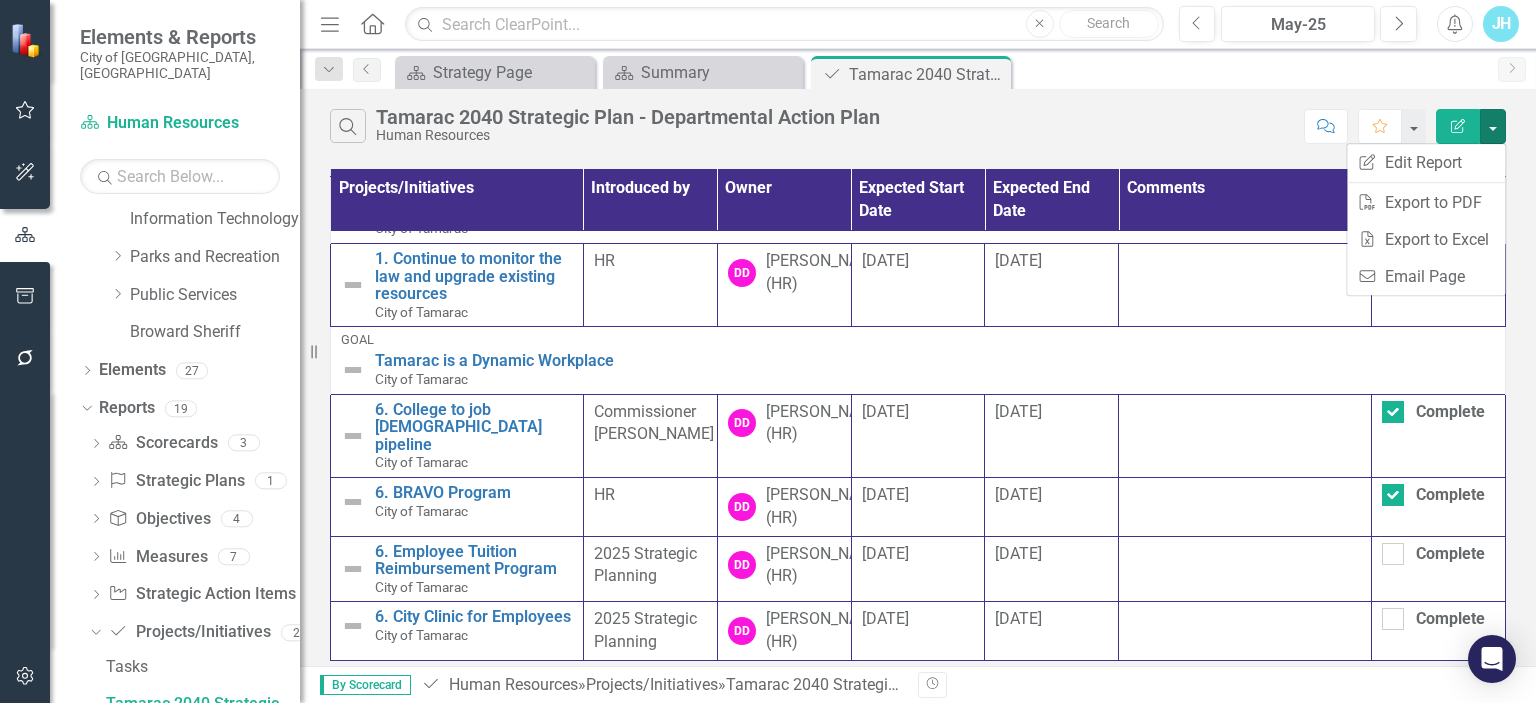 click on "Search Tamarac 2040 Strategic Plan - Departmental Action Plan Human Resources" at bounding box center [812, 126] 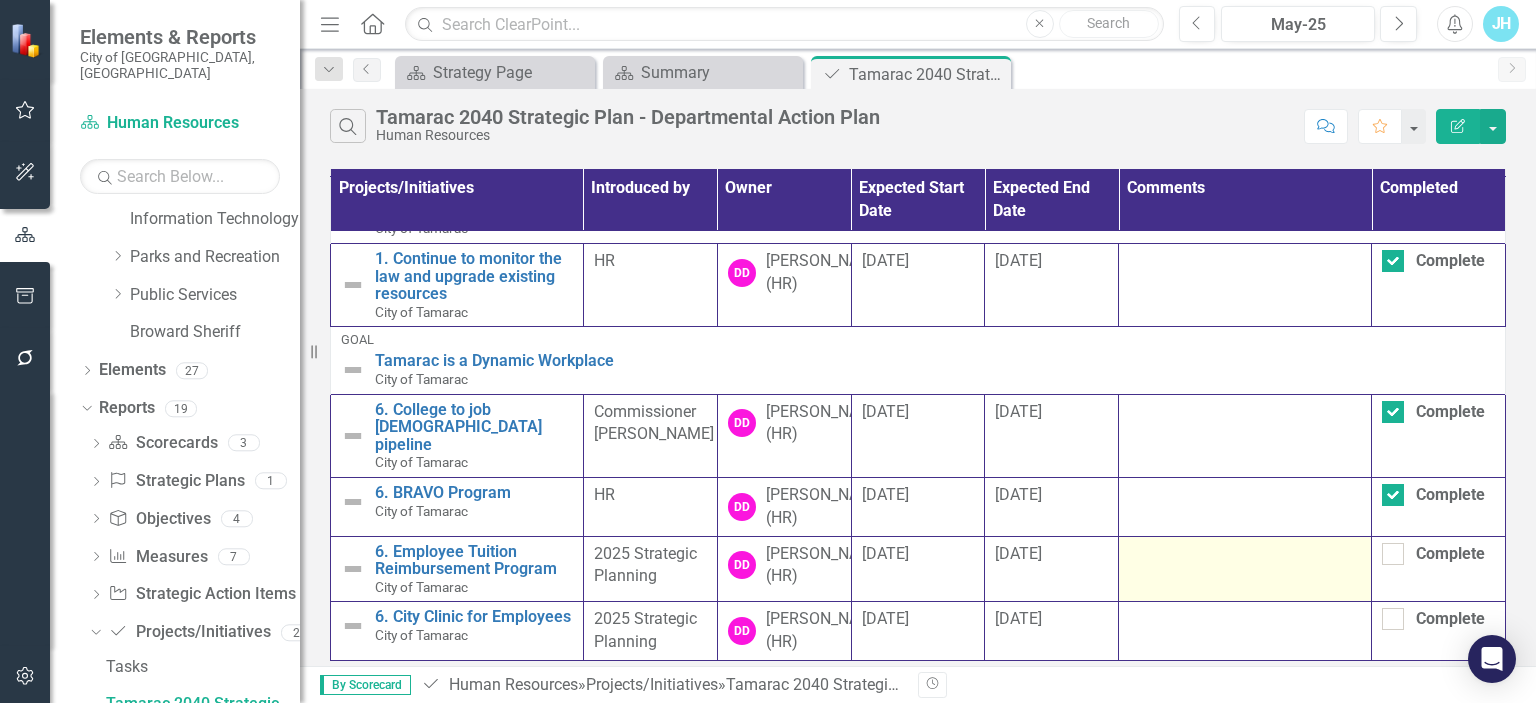click at bounding box center (1245, 555) 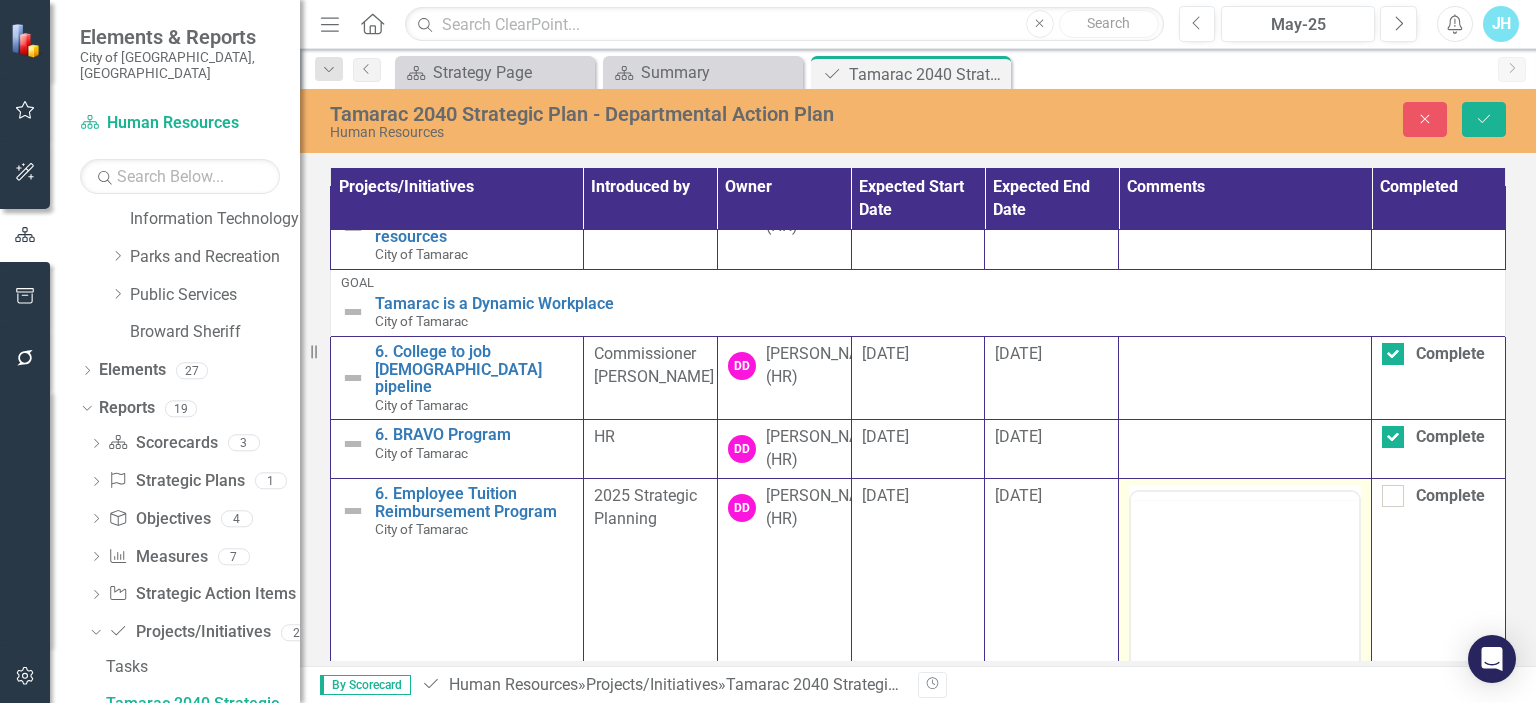 scroll, scrollTop: 0, scrollLeft: 0, axis: both 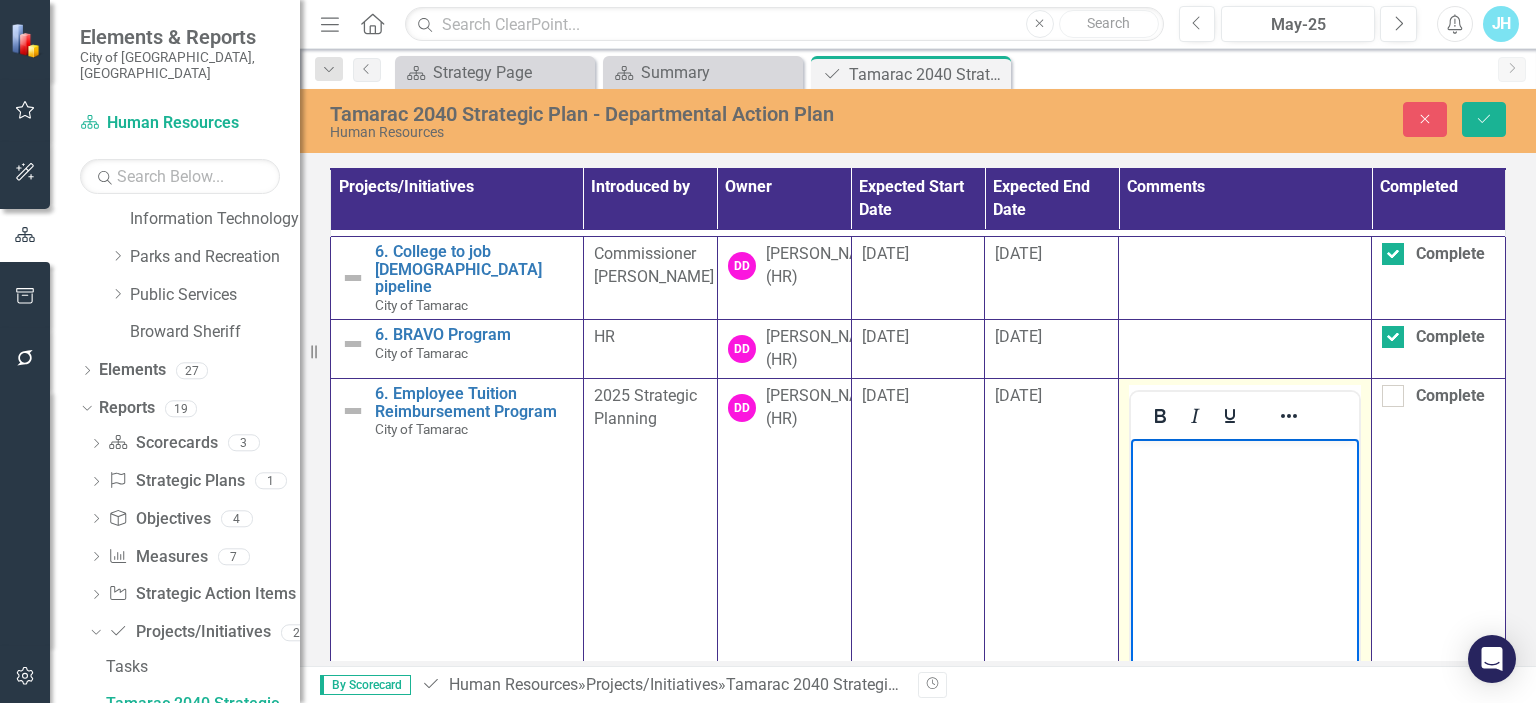 click at bounding box center (1245, 456) 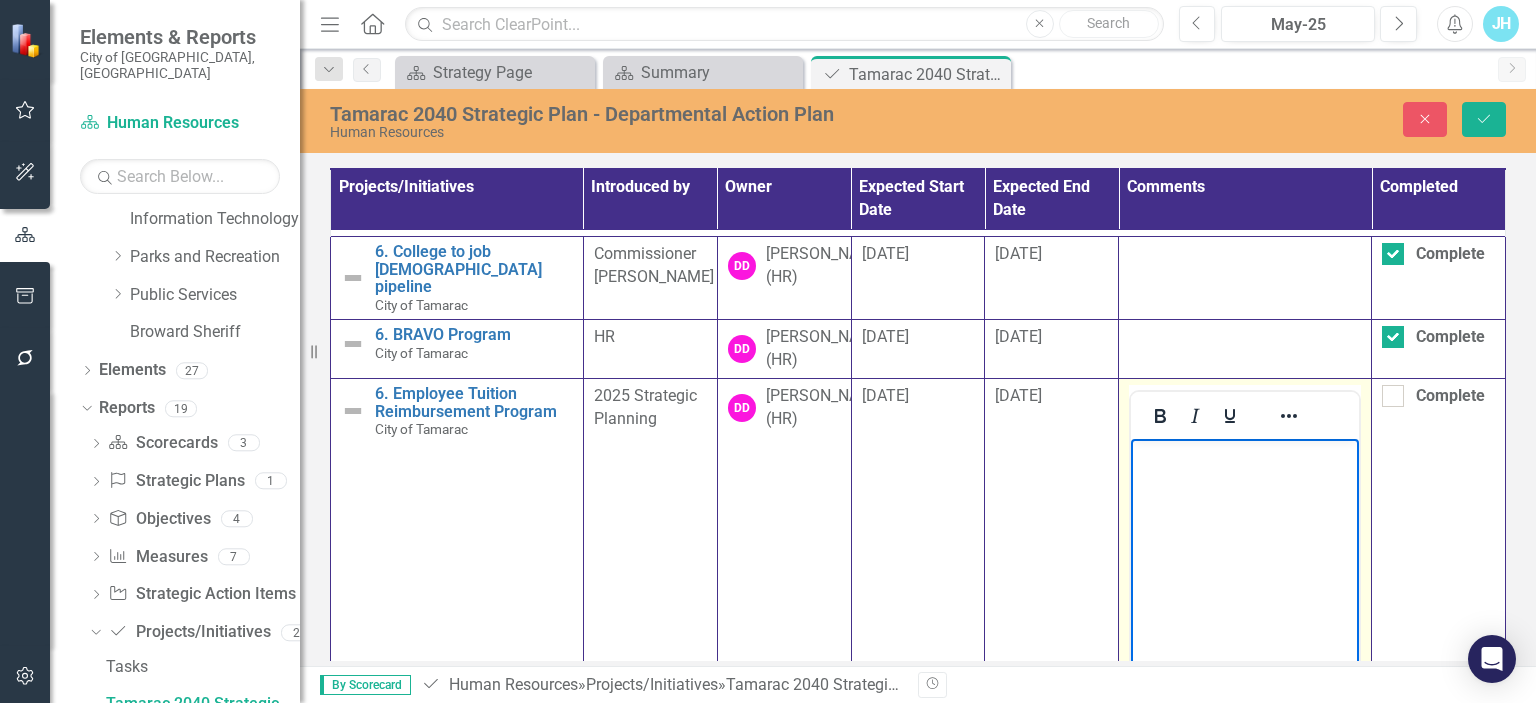 type 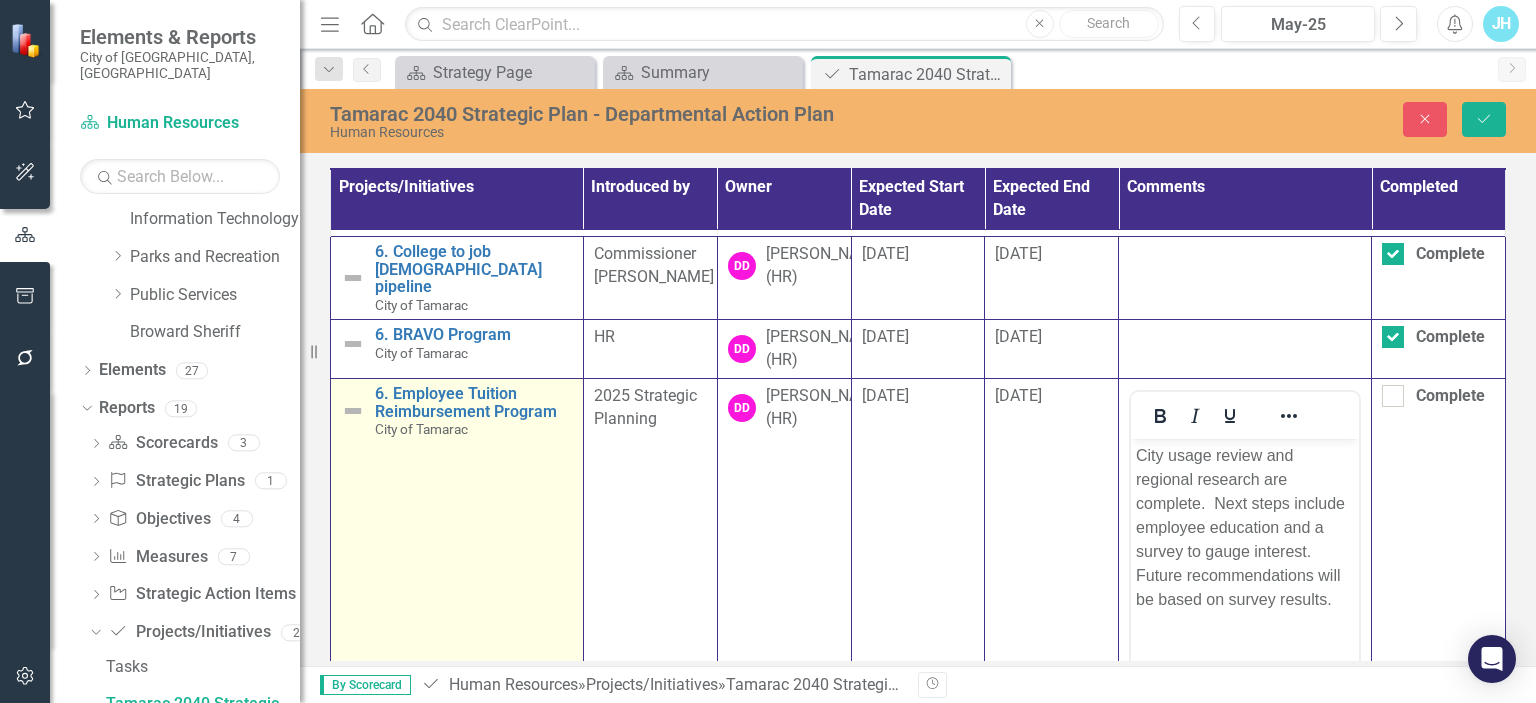 click at bounding box center (353, 411) 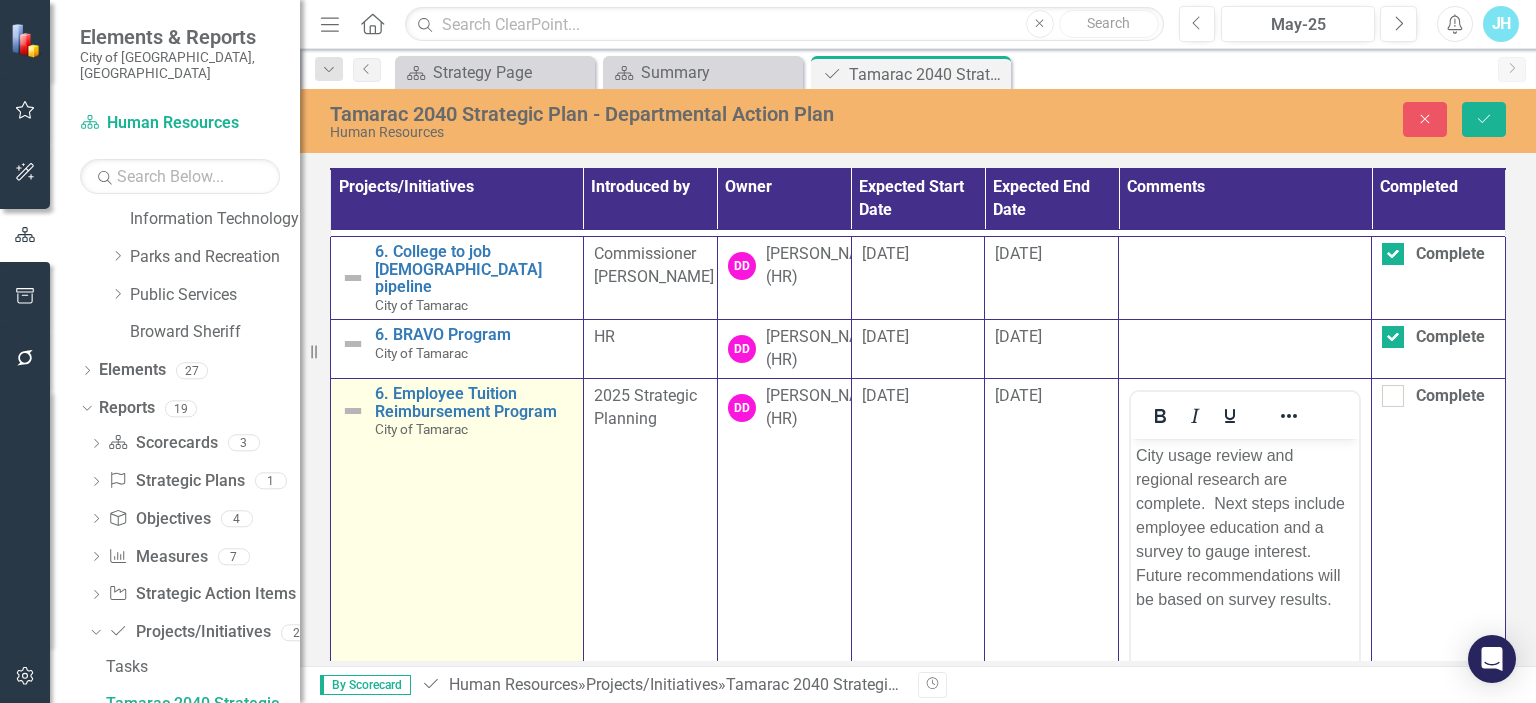 click at bounding box center (353, 411) 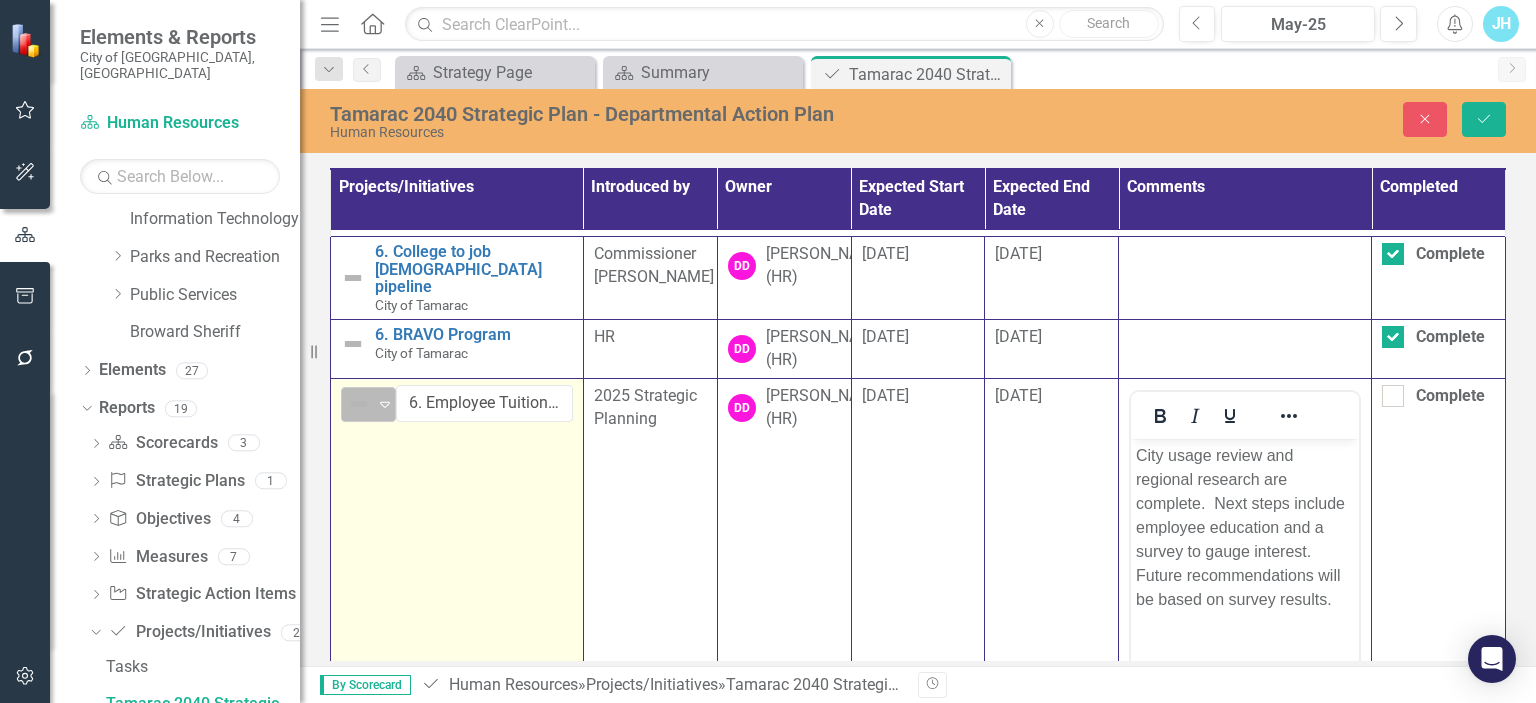 click 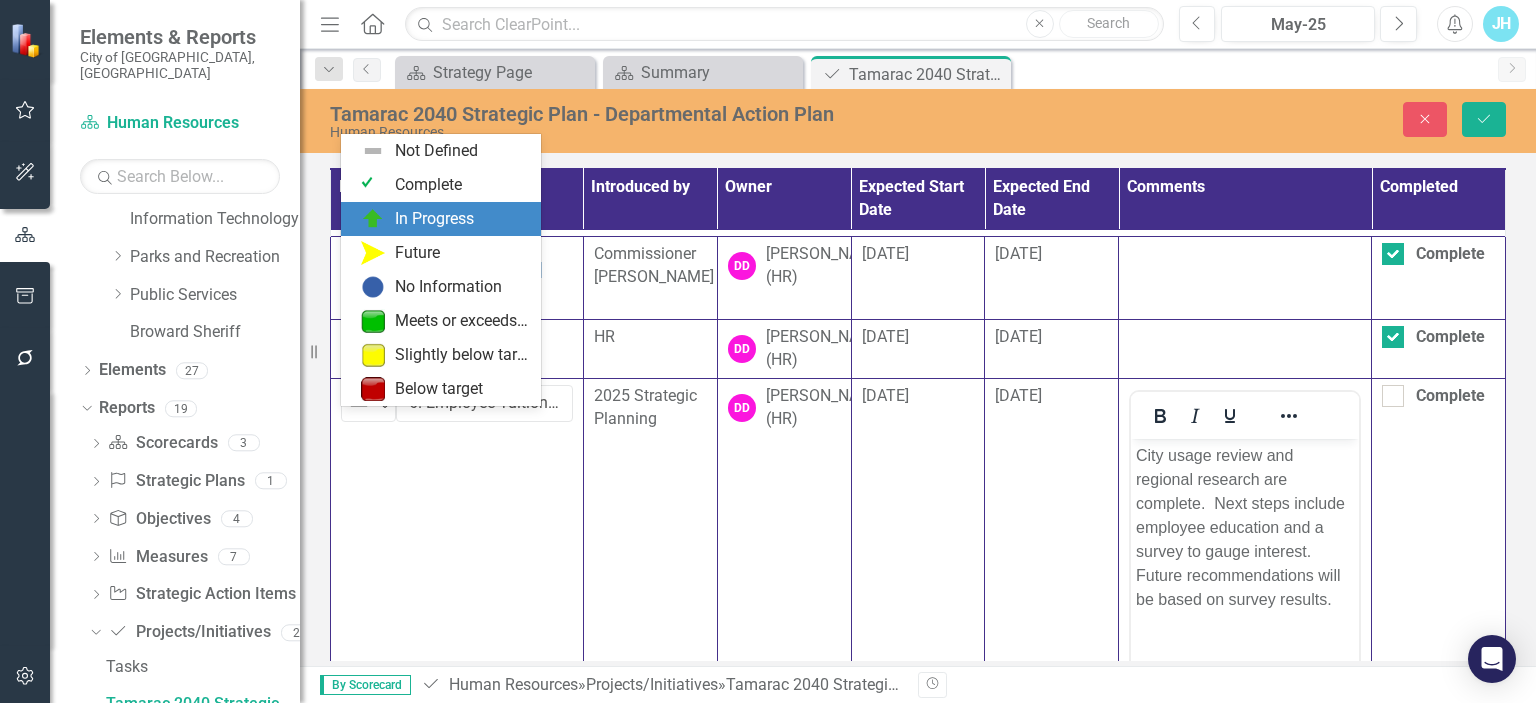 click at bounding box center (373, 219) 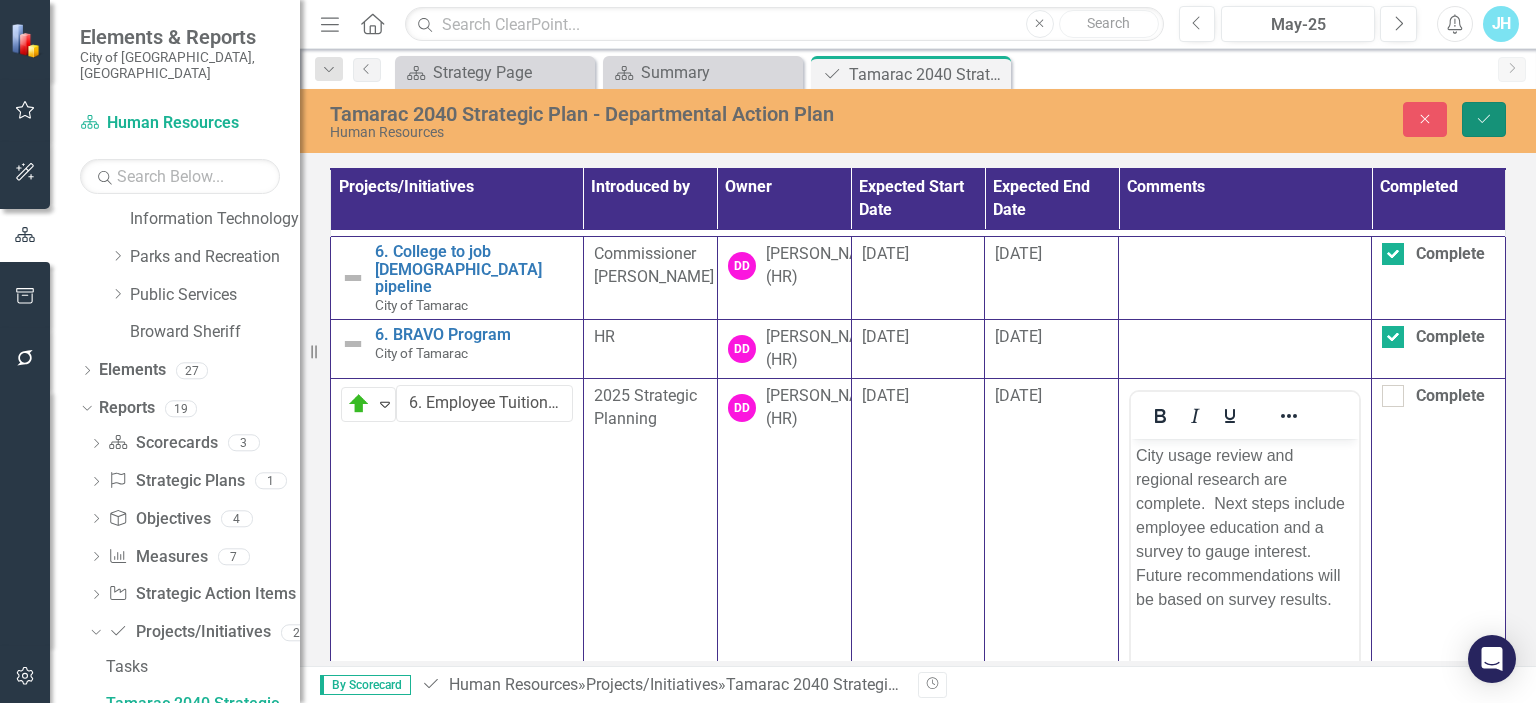 click on "Save" 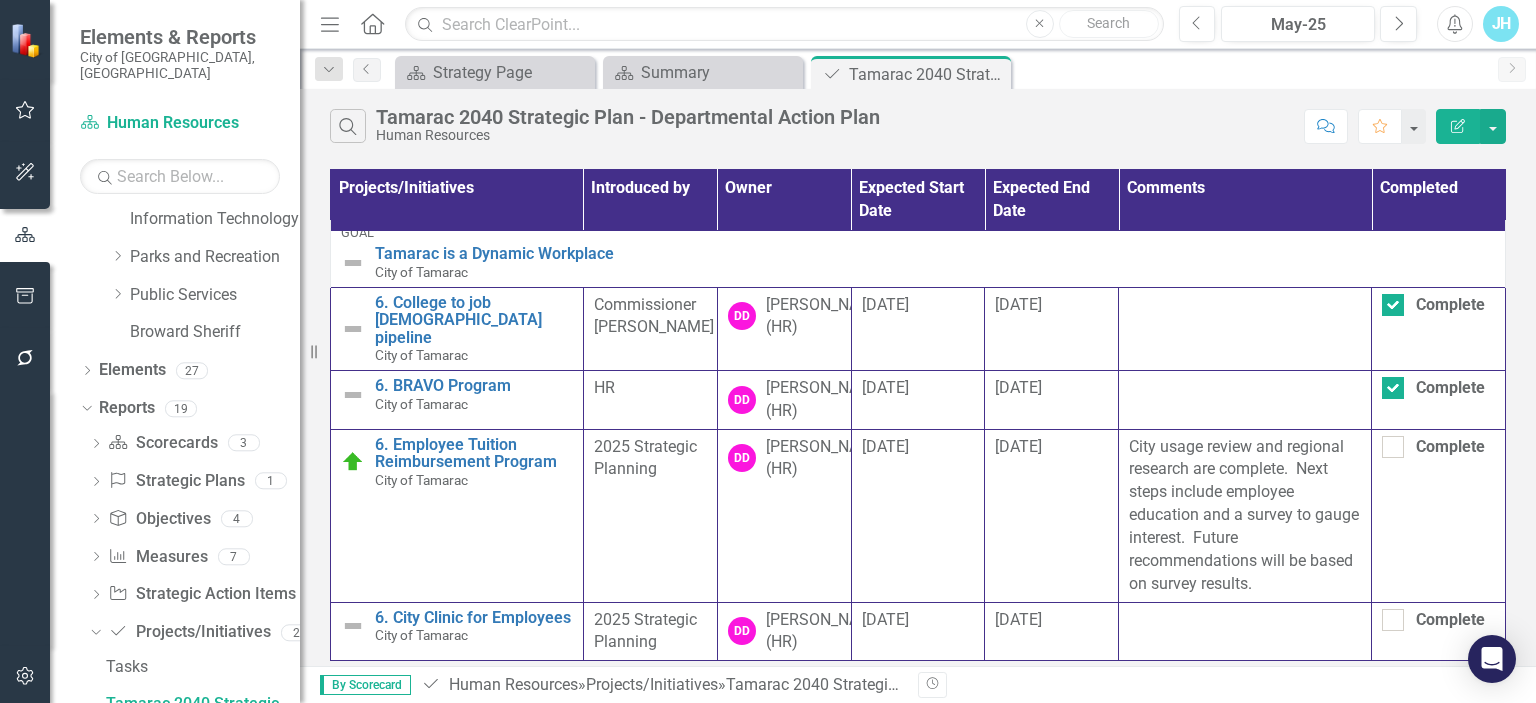 scroll, scrollTop: 0, scrollLeft: 0, axis: both 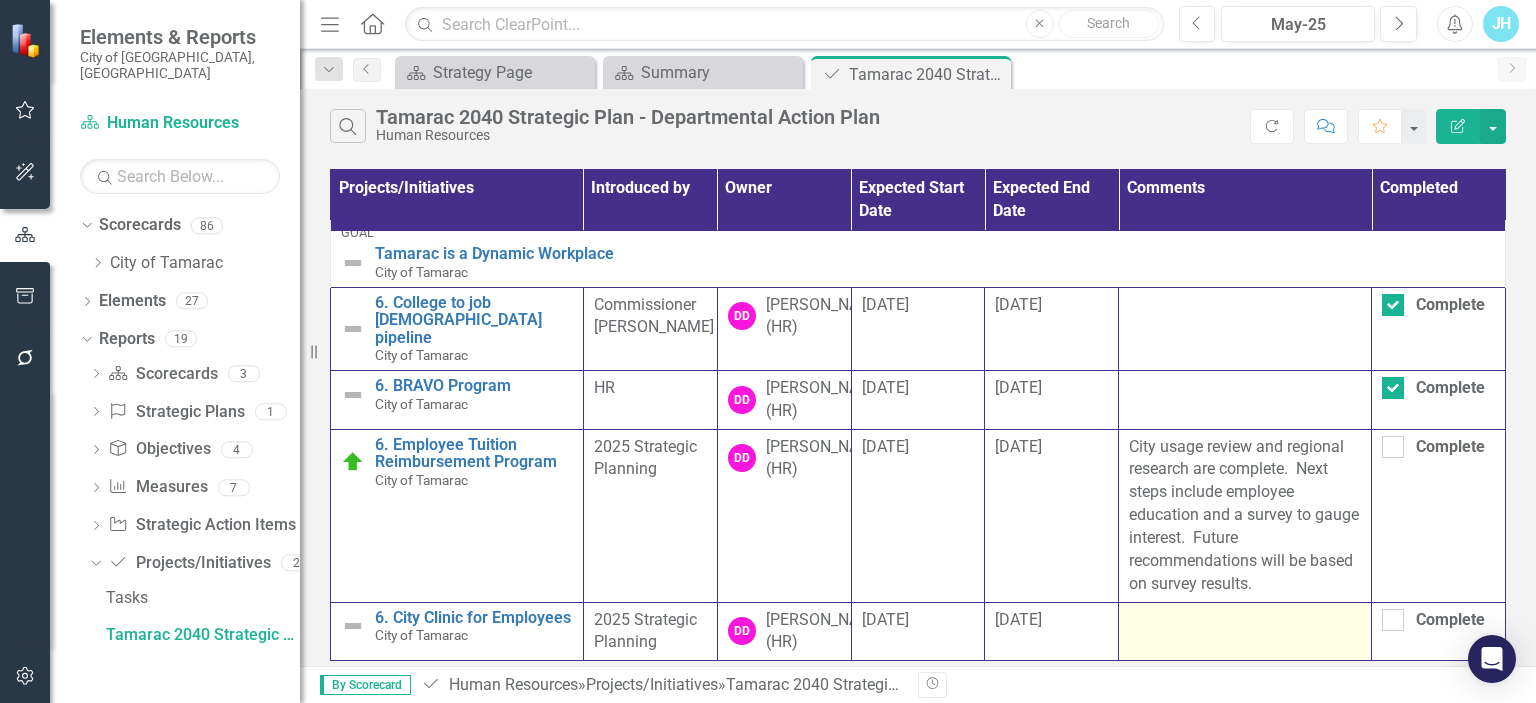 click at bounding box center (1245, 621) 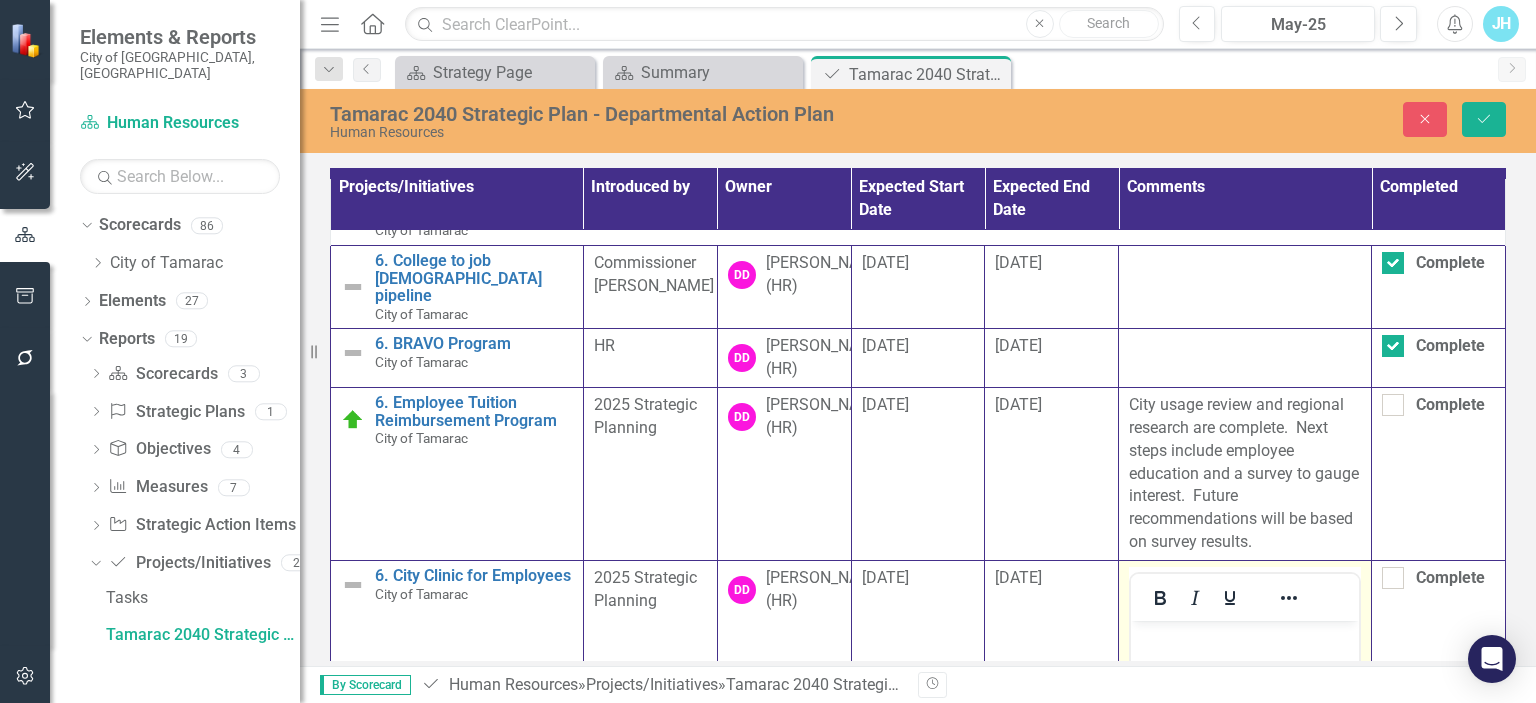 scroll, scrollTop: 0, scrollLeft: 0, axis: both 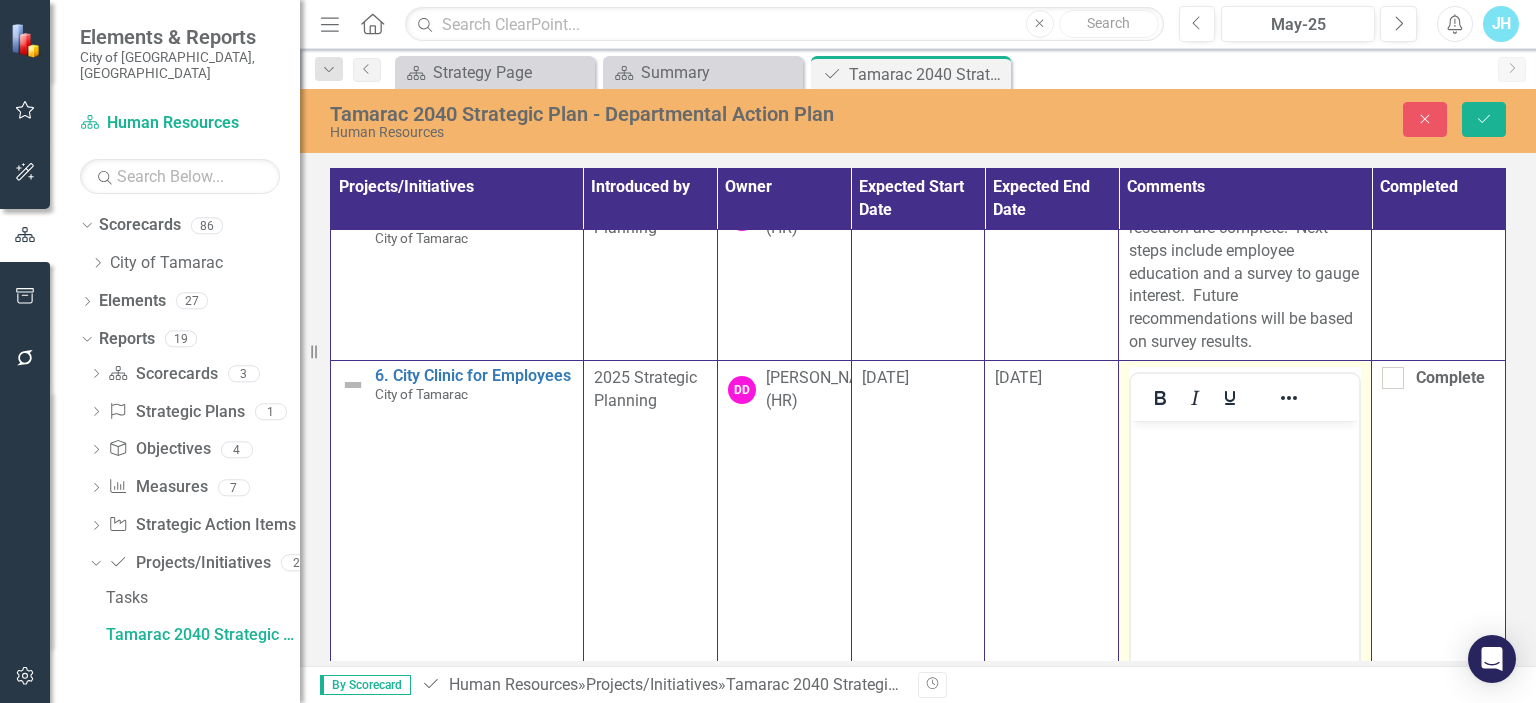 click at bounding box center (1245, 437) 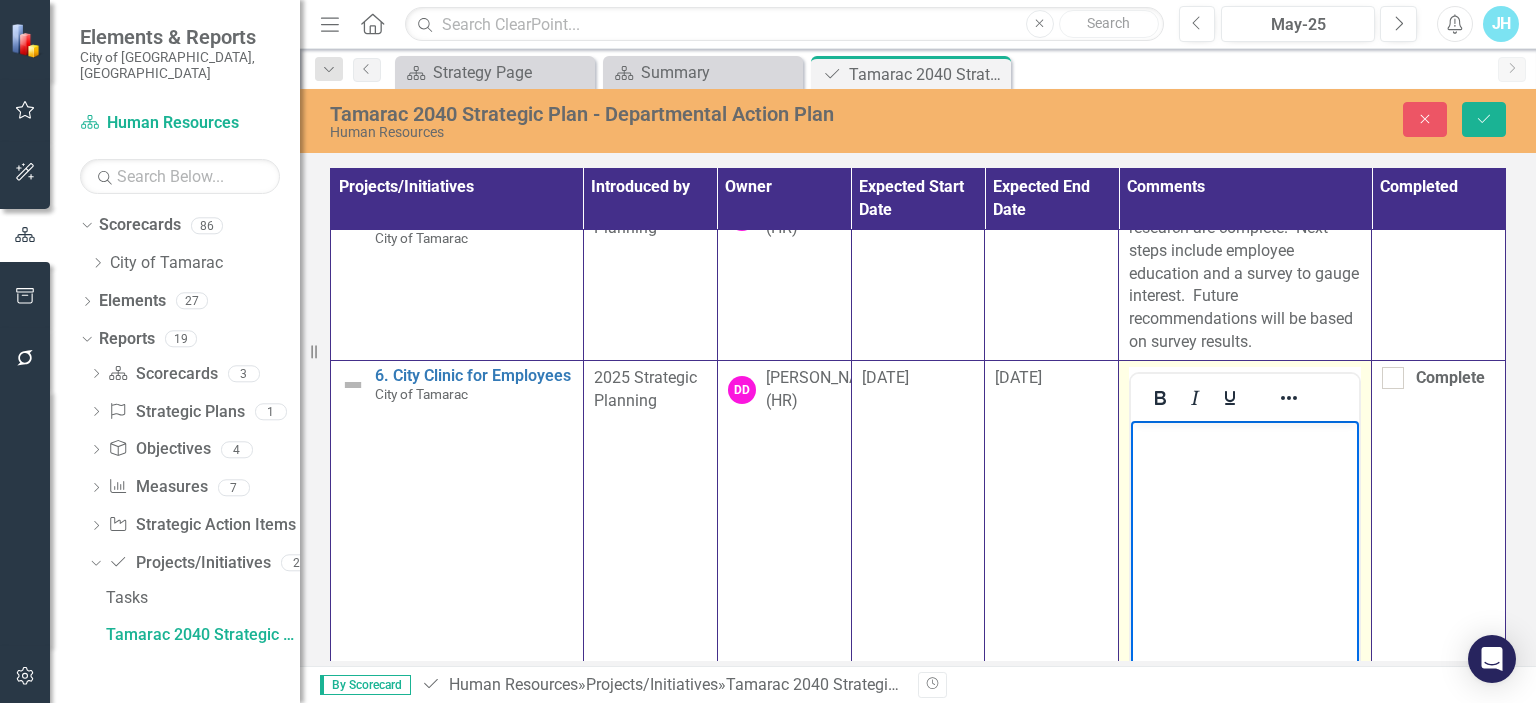 type 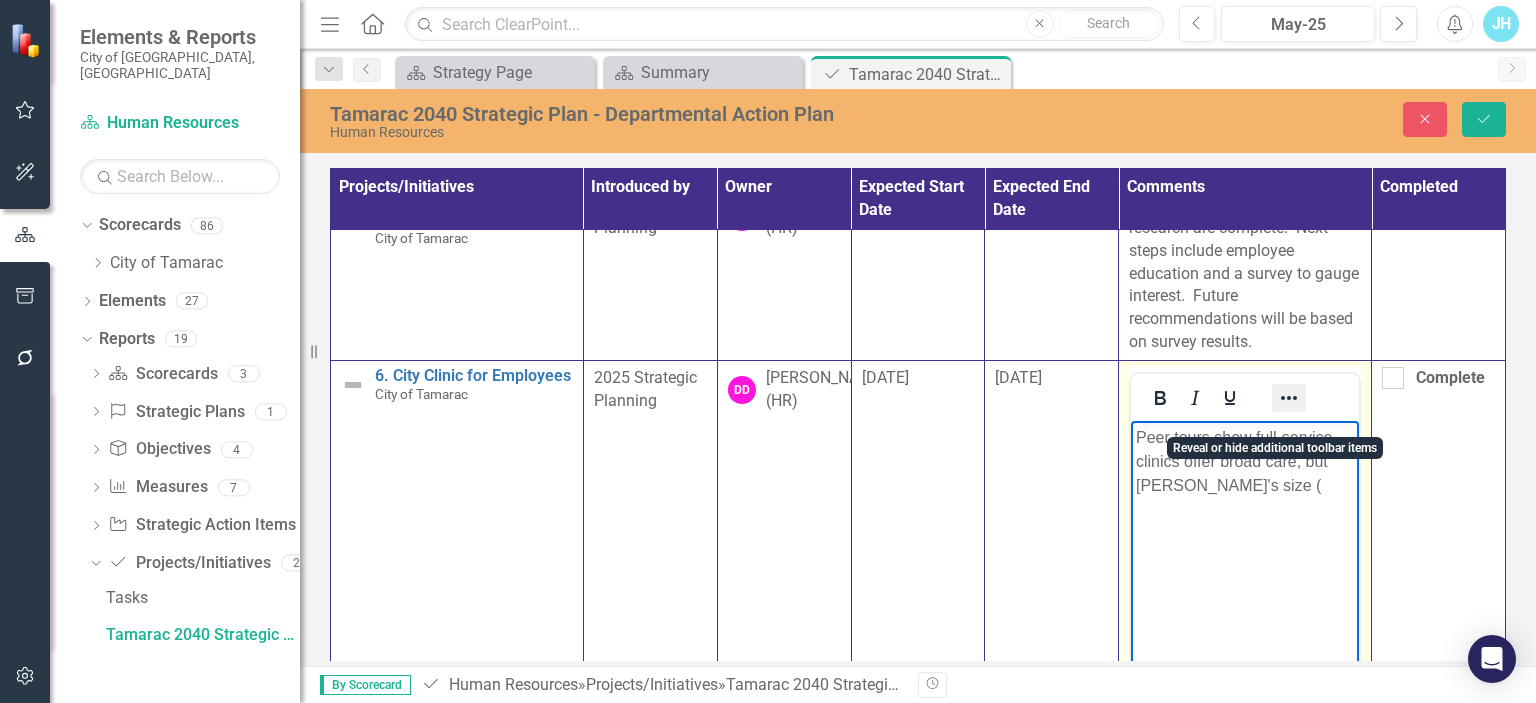click 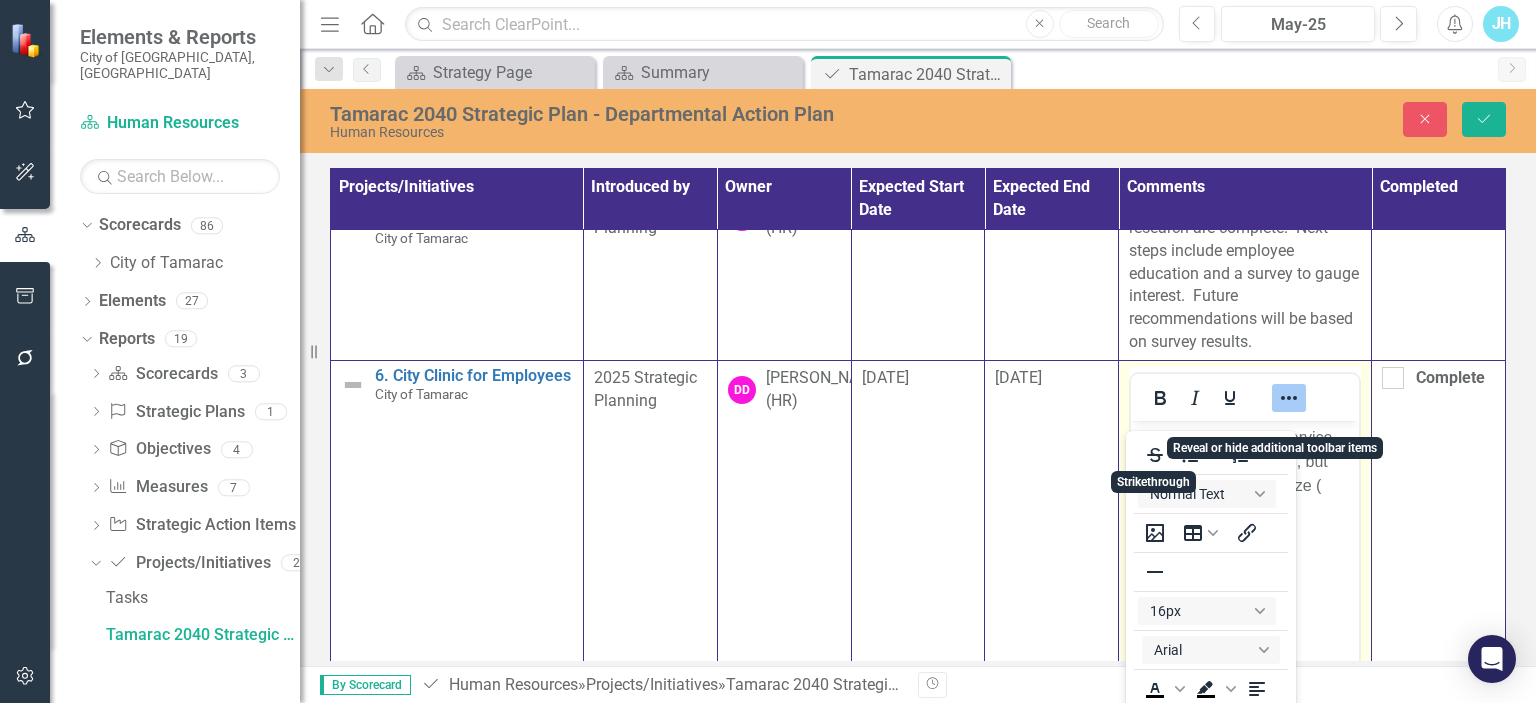scroll, scrollTop: 46, scrollLeft: 0, axis: vertical 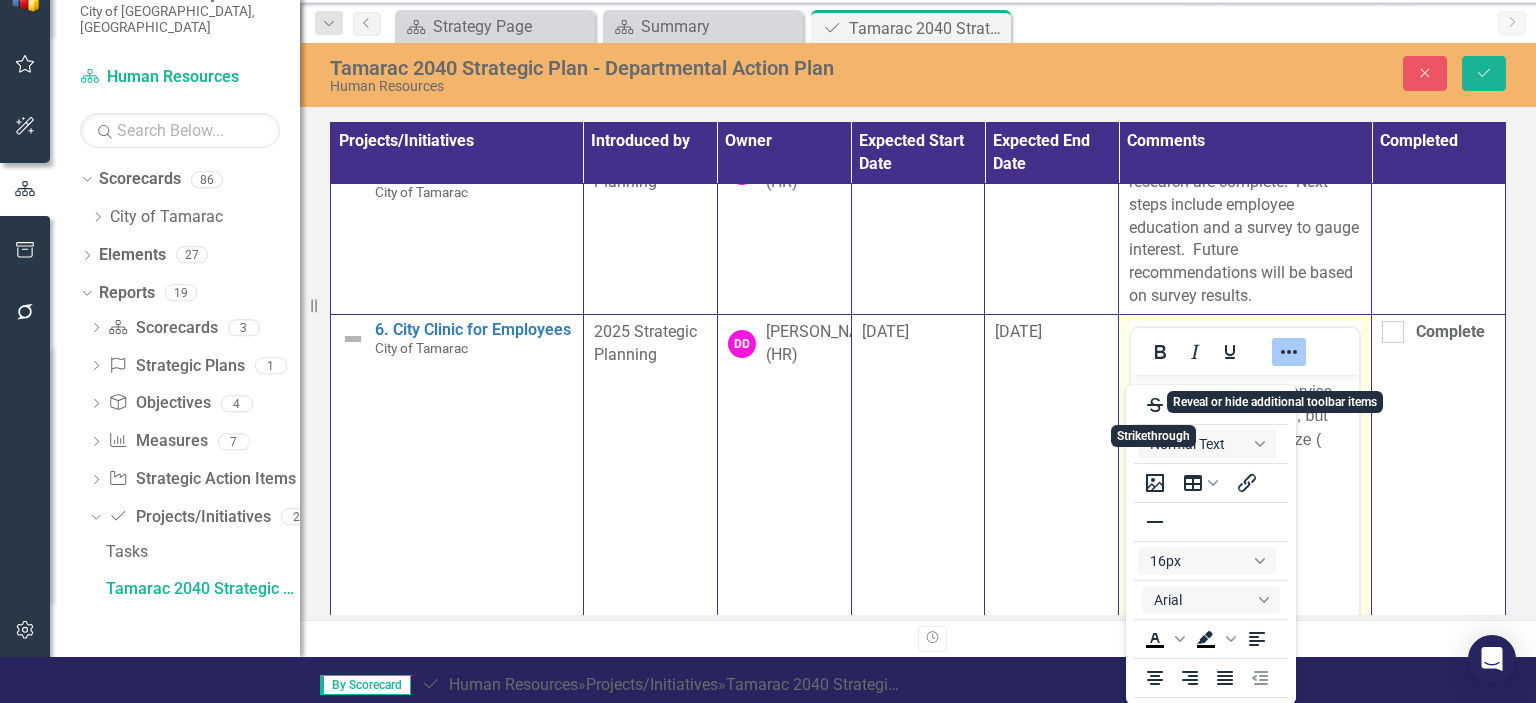click 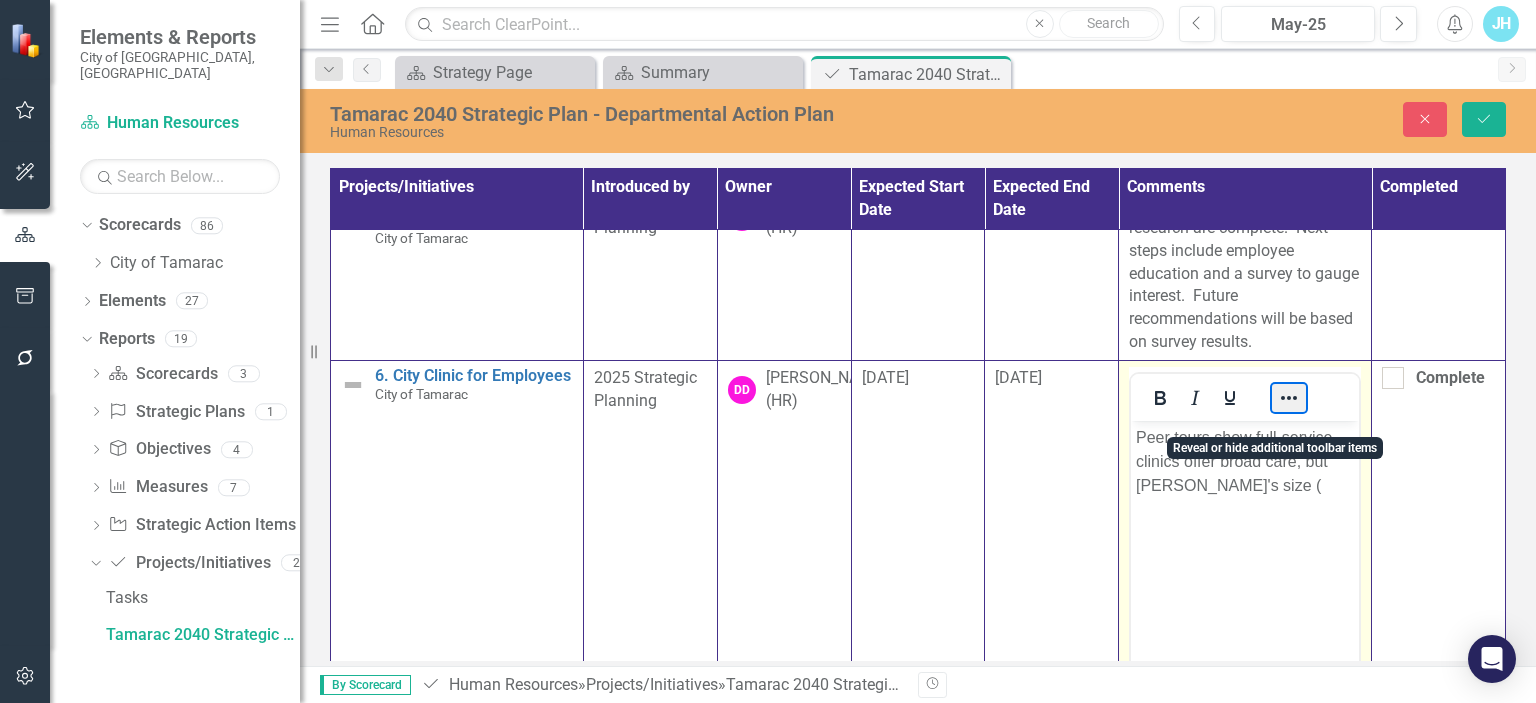 scroll, scrollTop: 0, scrollLeft: 0, axis: both 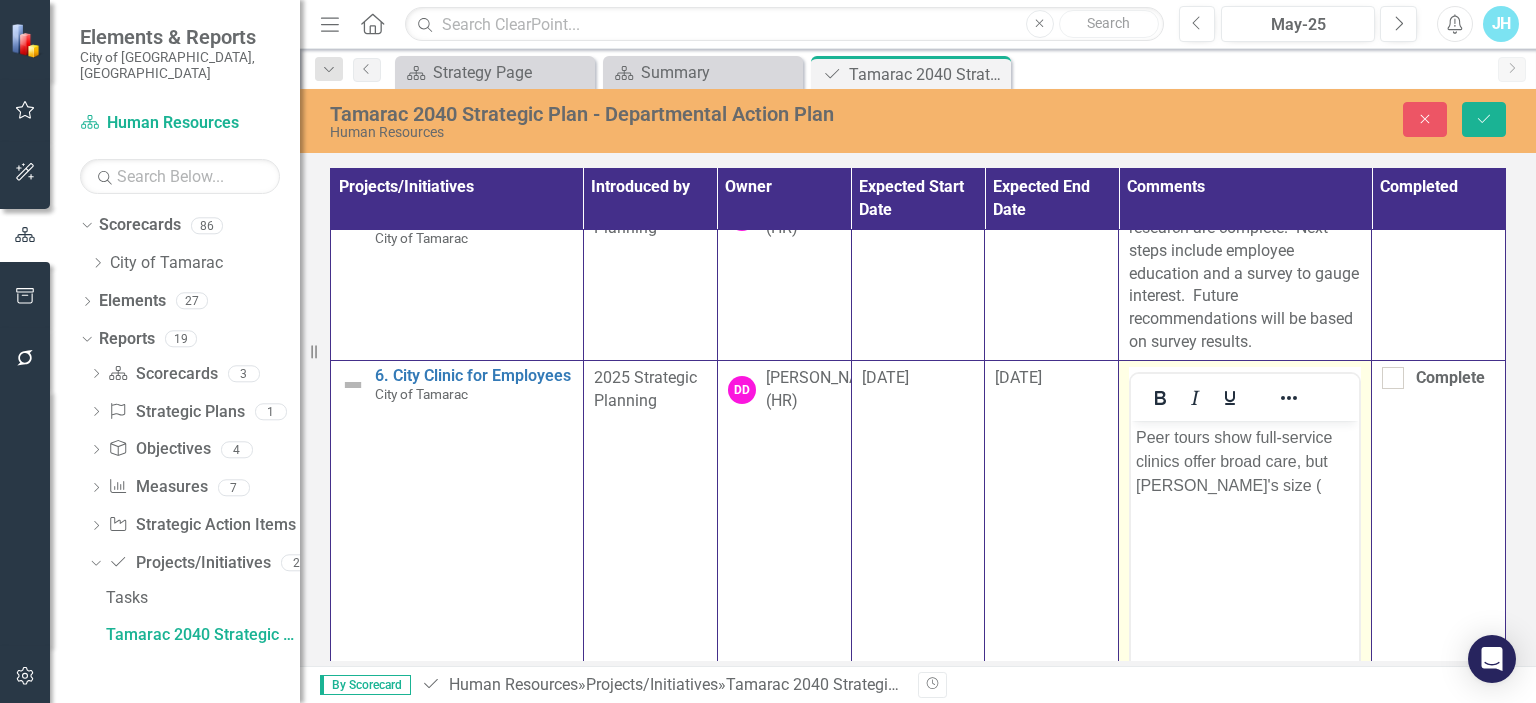 click on "Peer tours show full-service clinics offer broad care, but [PERSON_NAME]'s size (" at bounding box center [1245, 461] 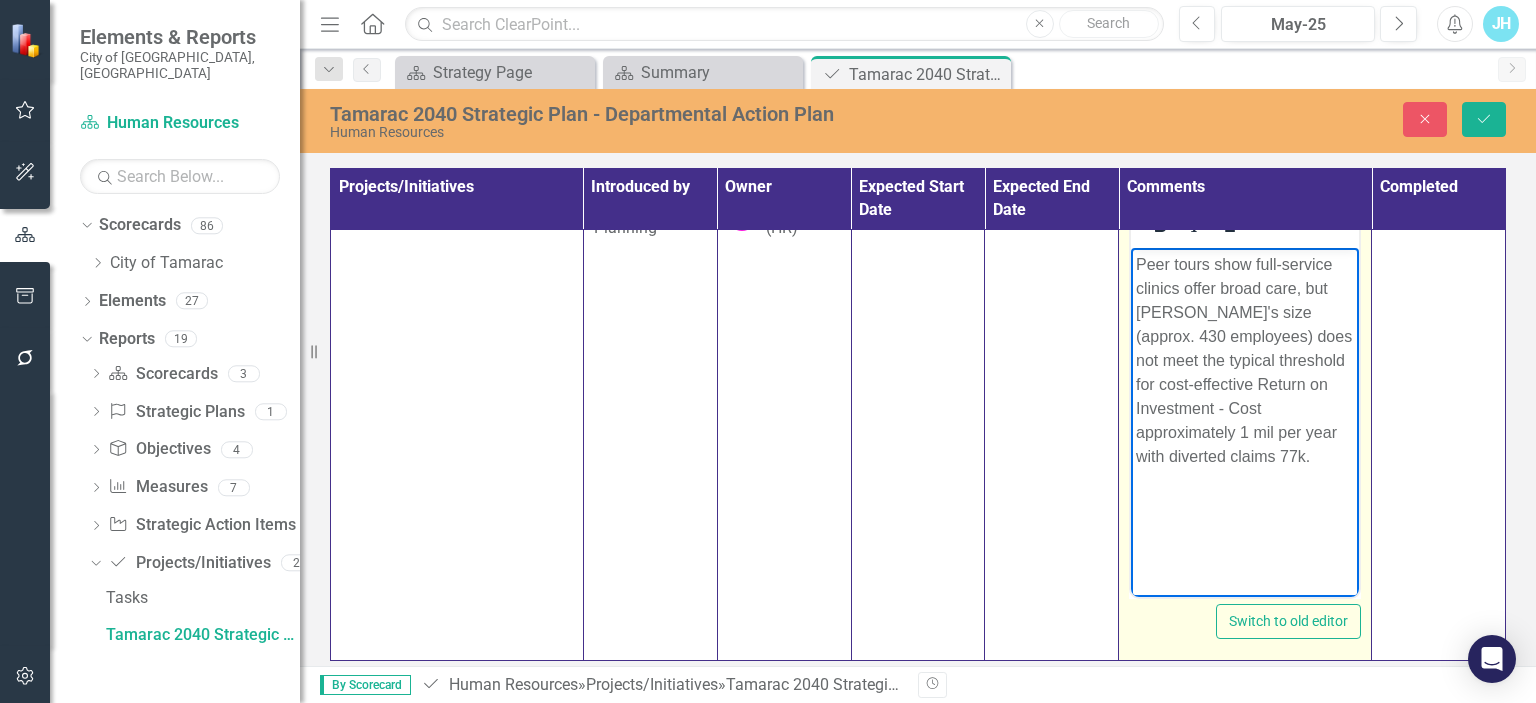scroll, scrollTop: 594, scrollLeft: 0, axis: vertical 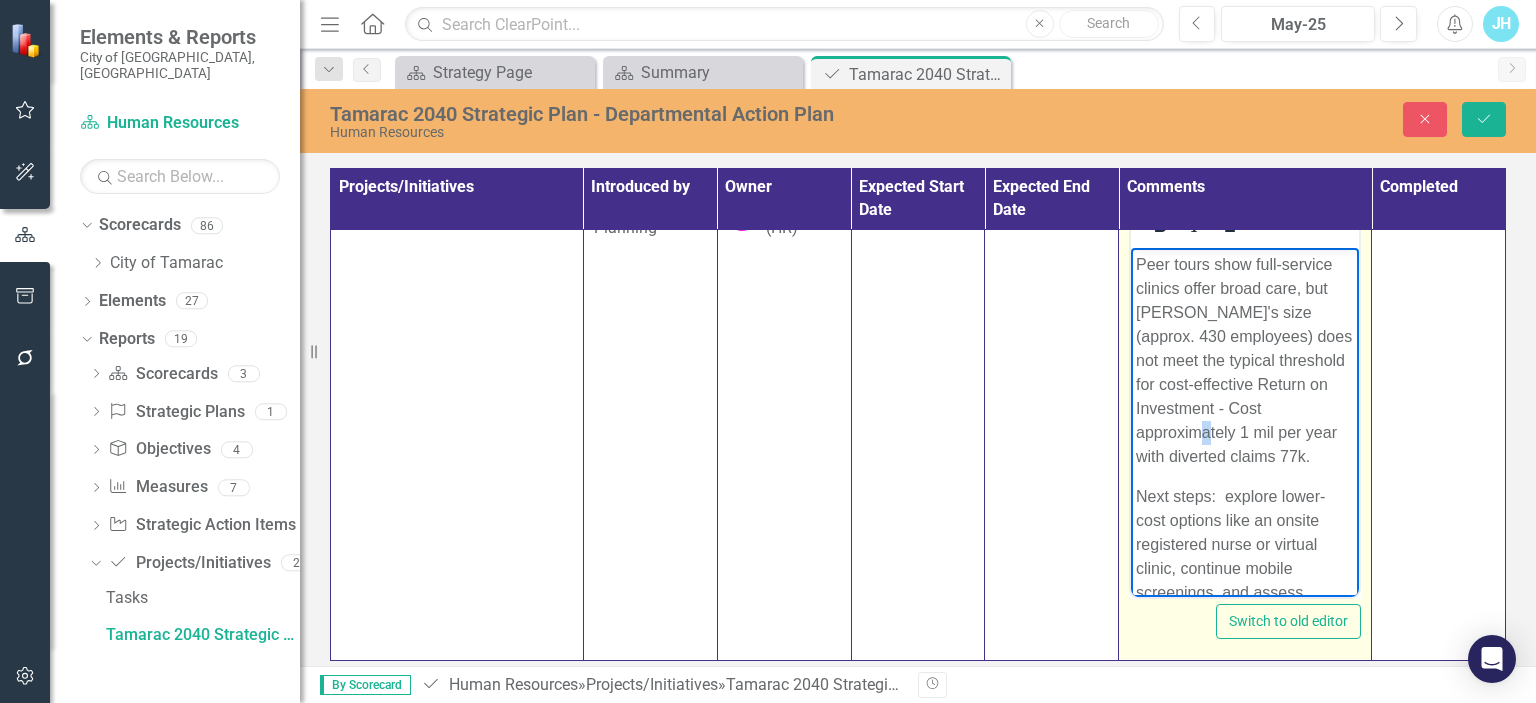 click on "Peer tours show full-service clinics offer broad care, but [PERSON_NAME]'s size (approx. 430 employees) does not meet the typical threshold for cost-effective Return on Investment - Cost approximately 1 mil per year with diverted claims 77k." at bounding box center (1245, 360) 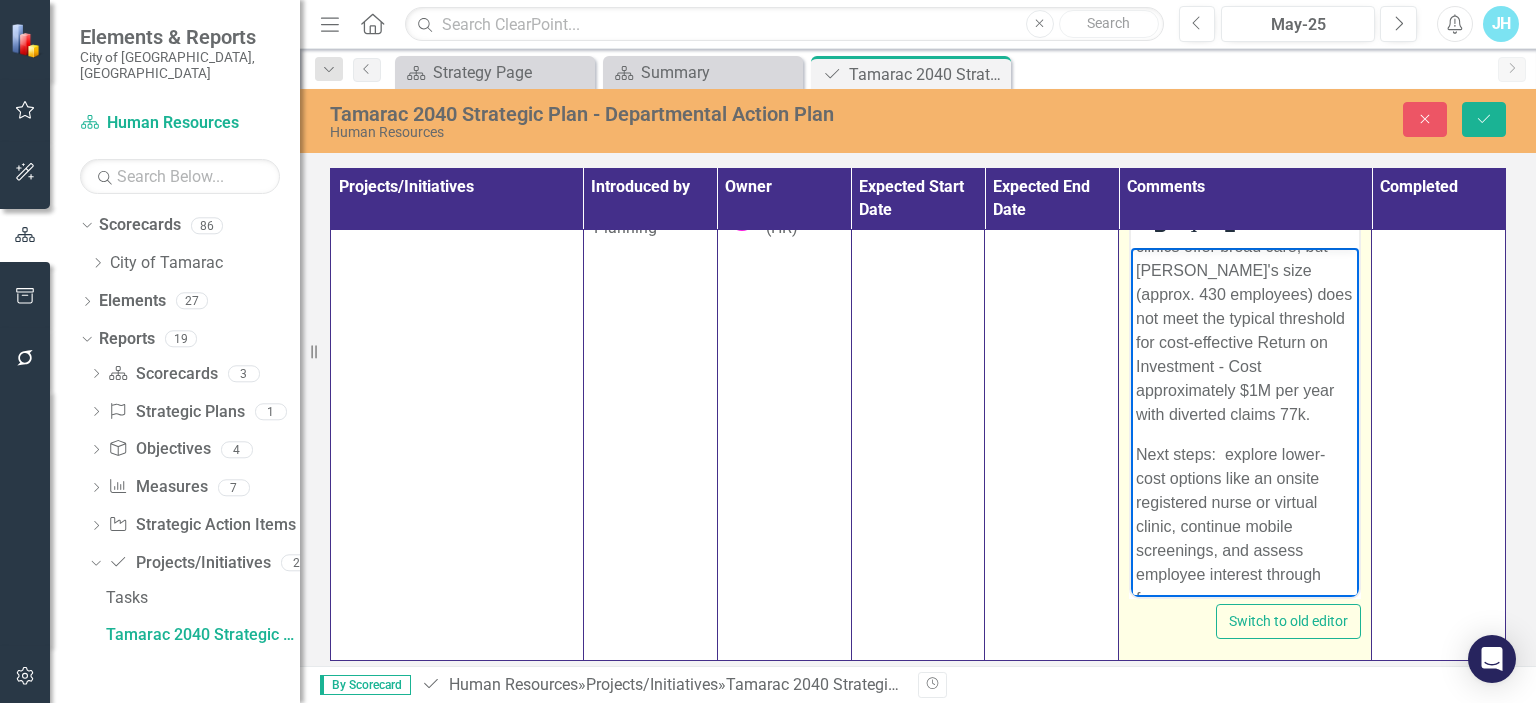 scroll, scrollTop: 76, scrollLeft: 0, axis: vertical 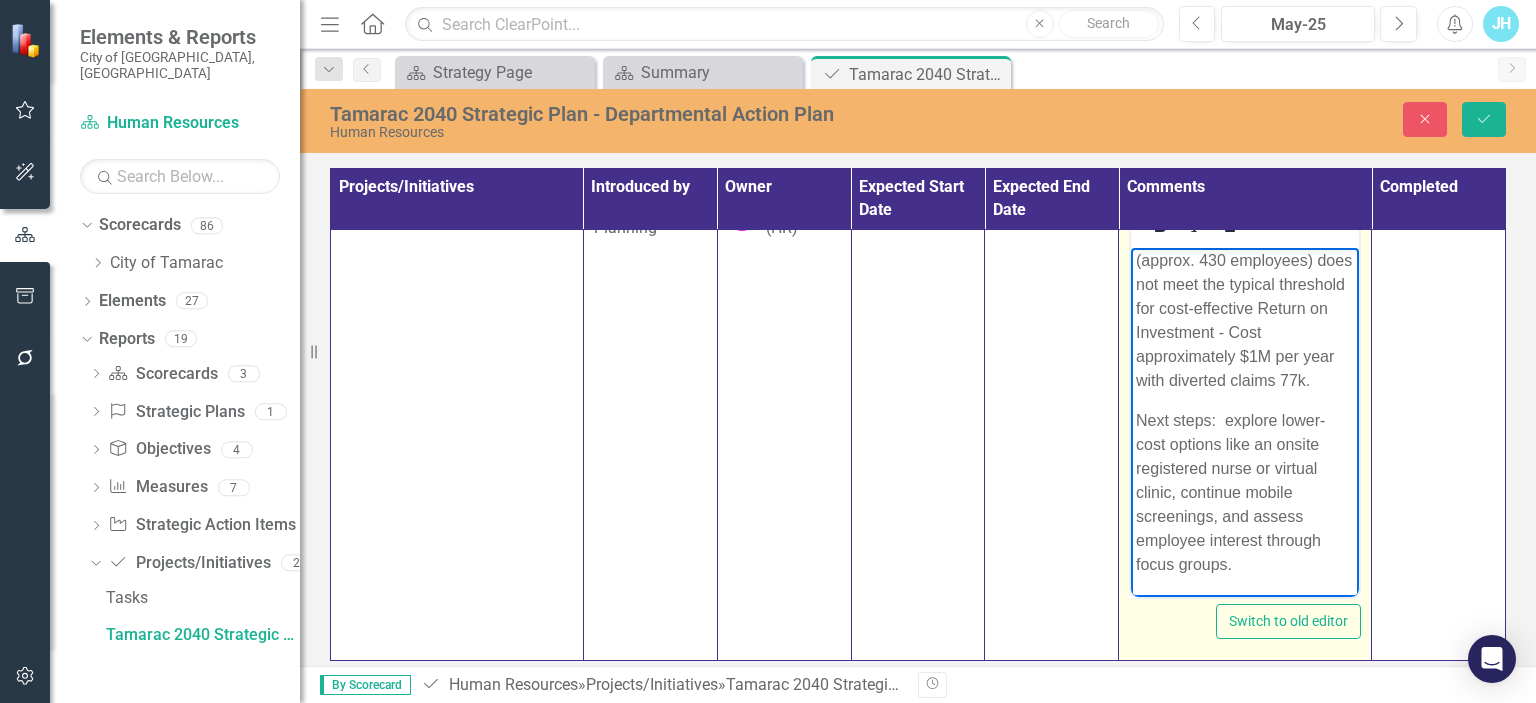 click on "Next steps:  explore lower-cost options like an onsite registered nurse or virtual clinic, continue mobile screenings, and assess employee interest through focus groups." at bounding box center [1245, 492] 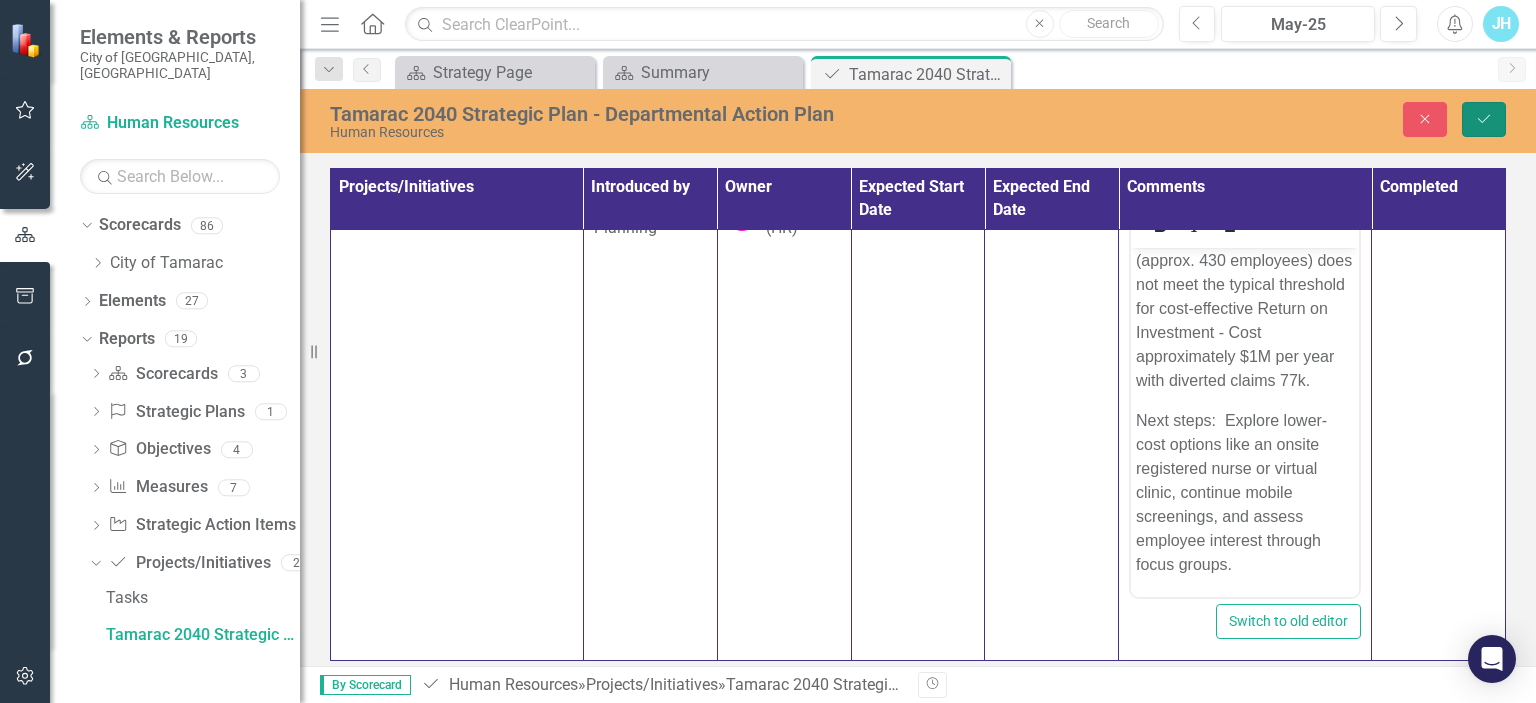 click on "Save" 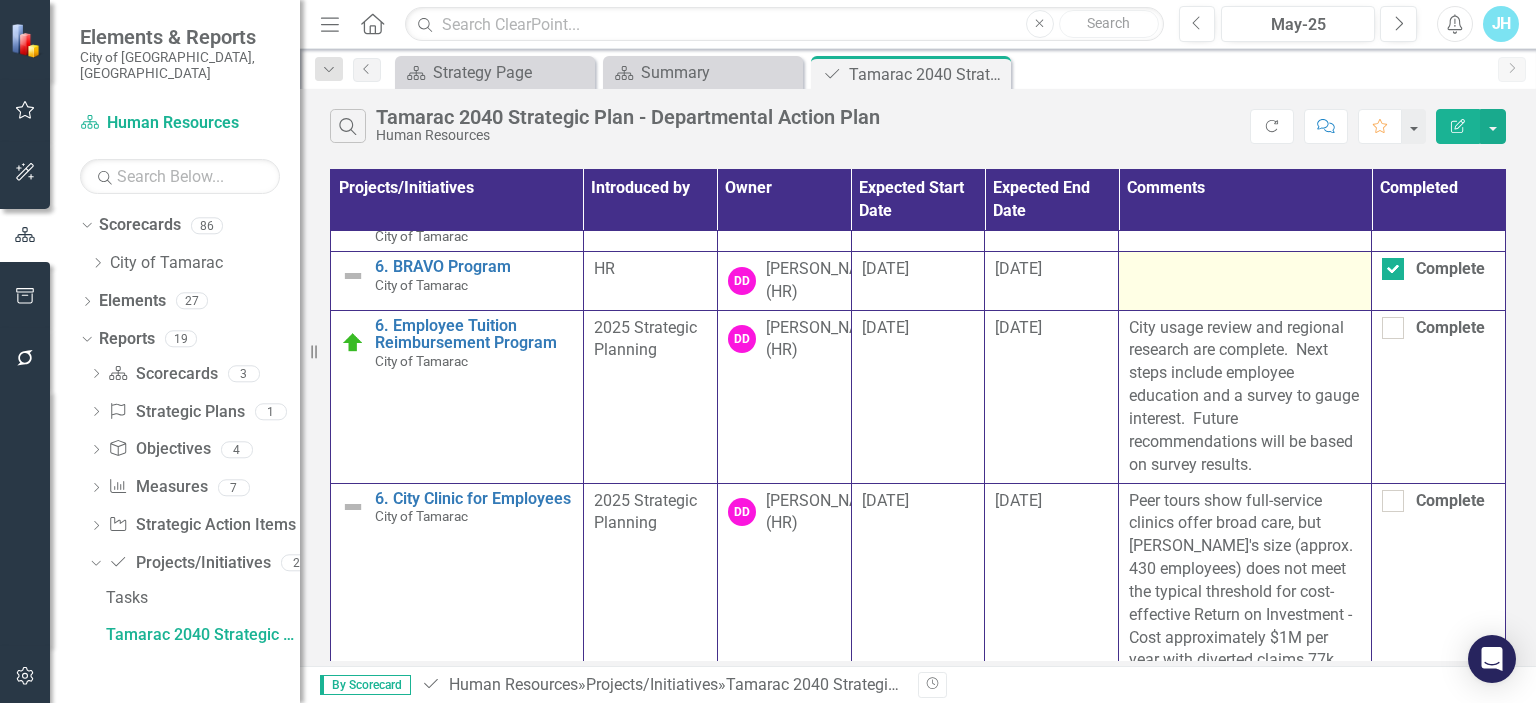 scroll, scrollTop: 300, scrollLeft: 0, axis: vertical 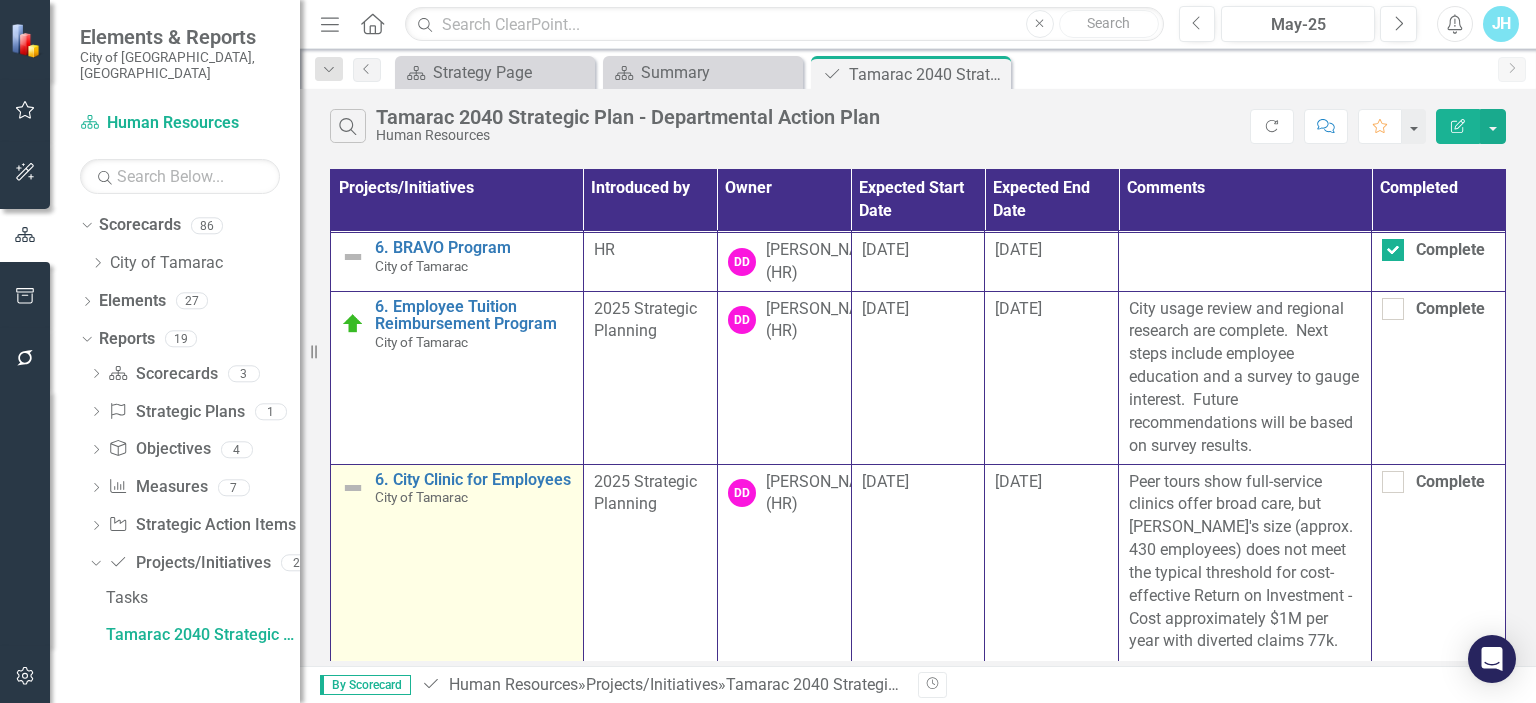 click at bounding box center [353, 488] 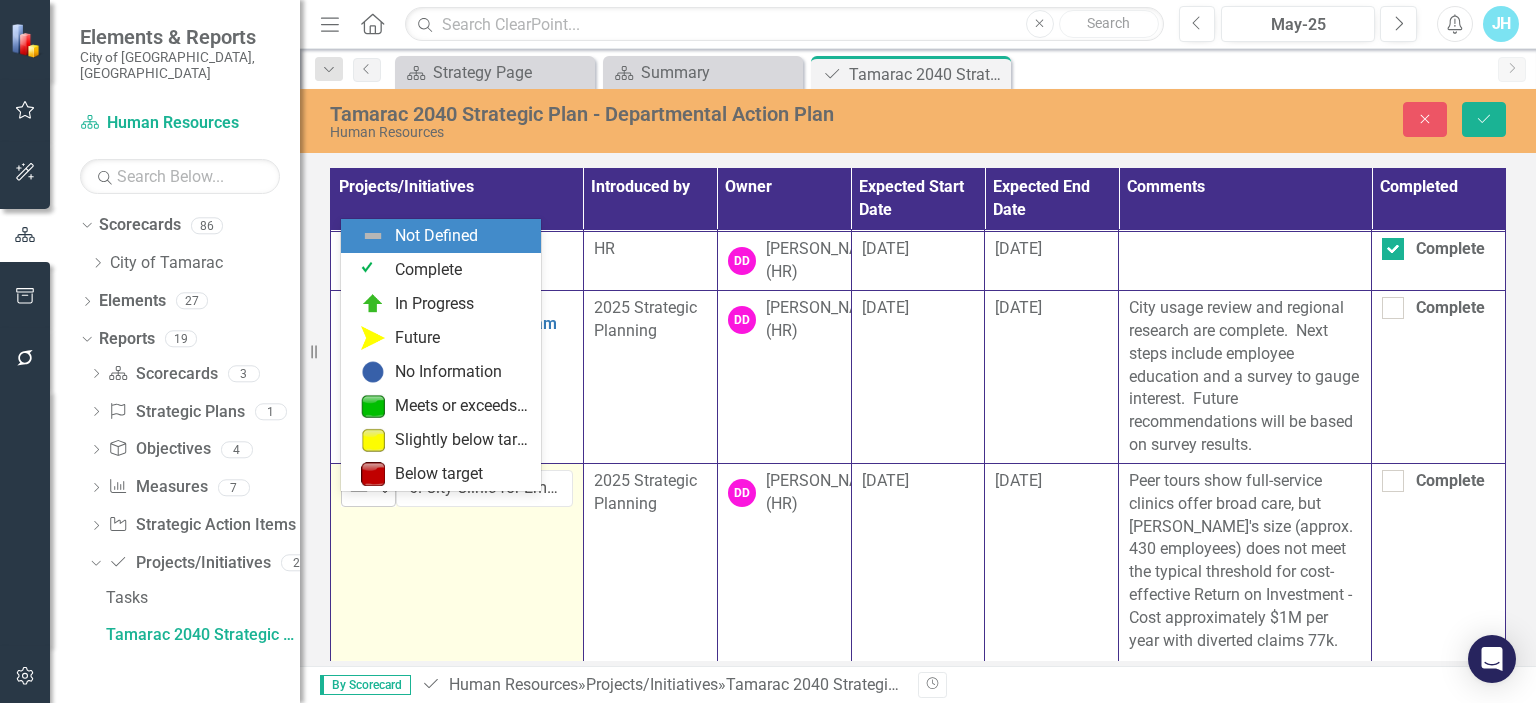click on "Expand" 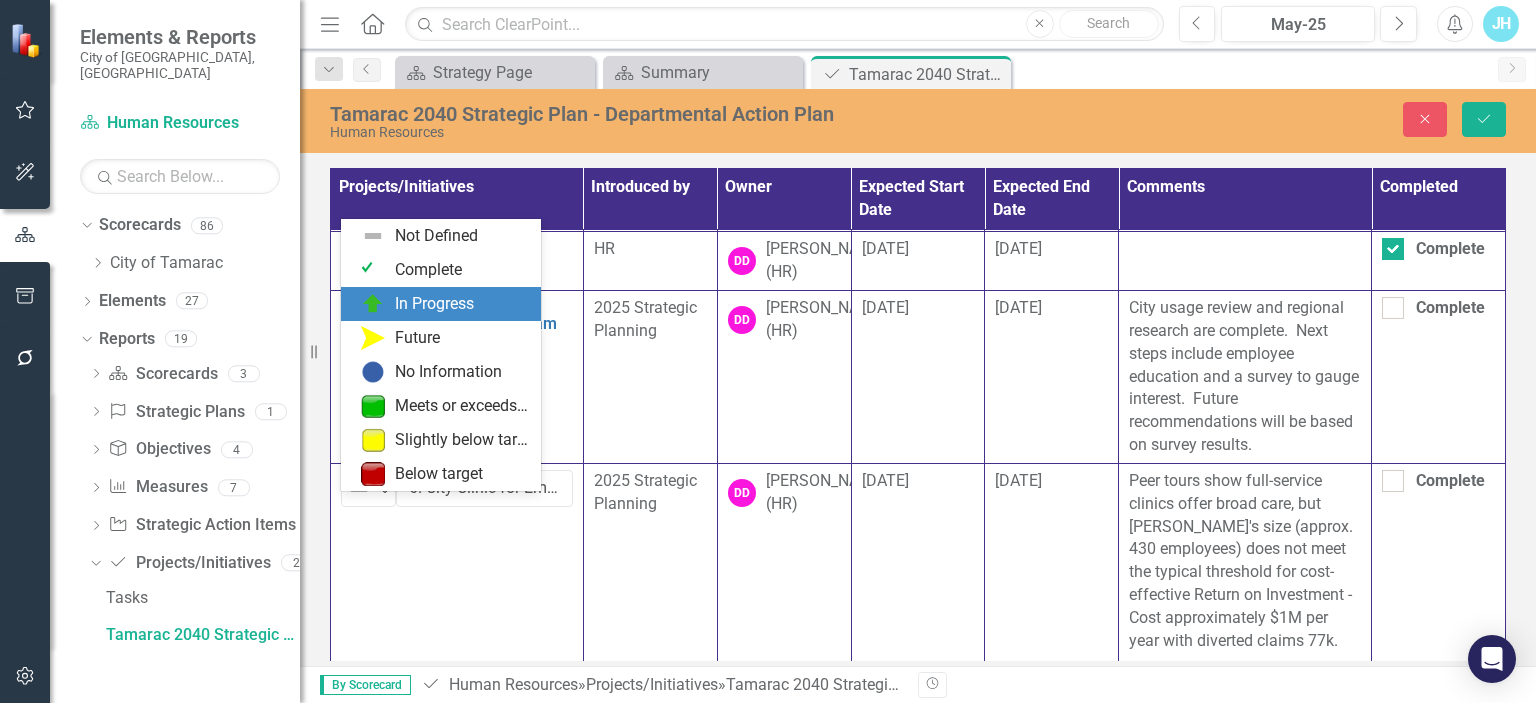 click on "In Progress" at bounding box center [434, 304] 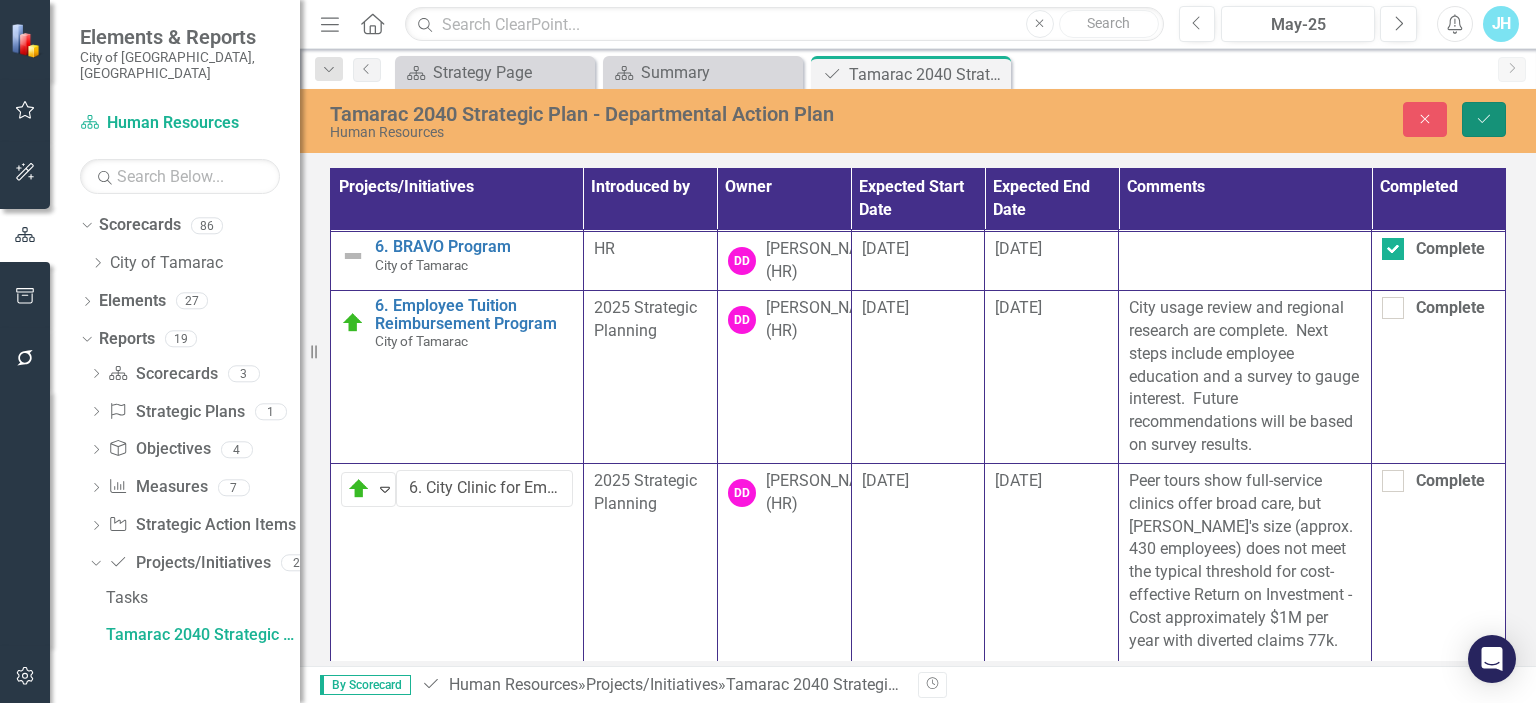 click on "Save" 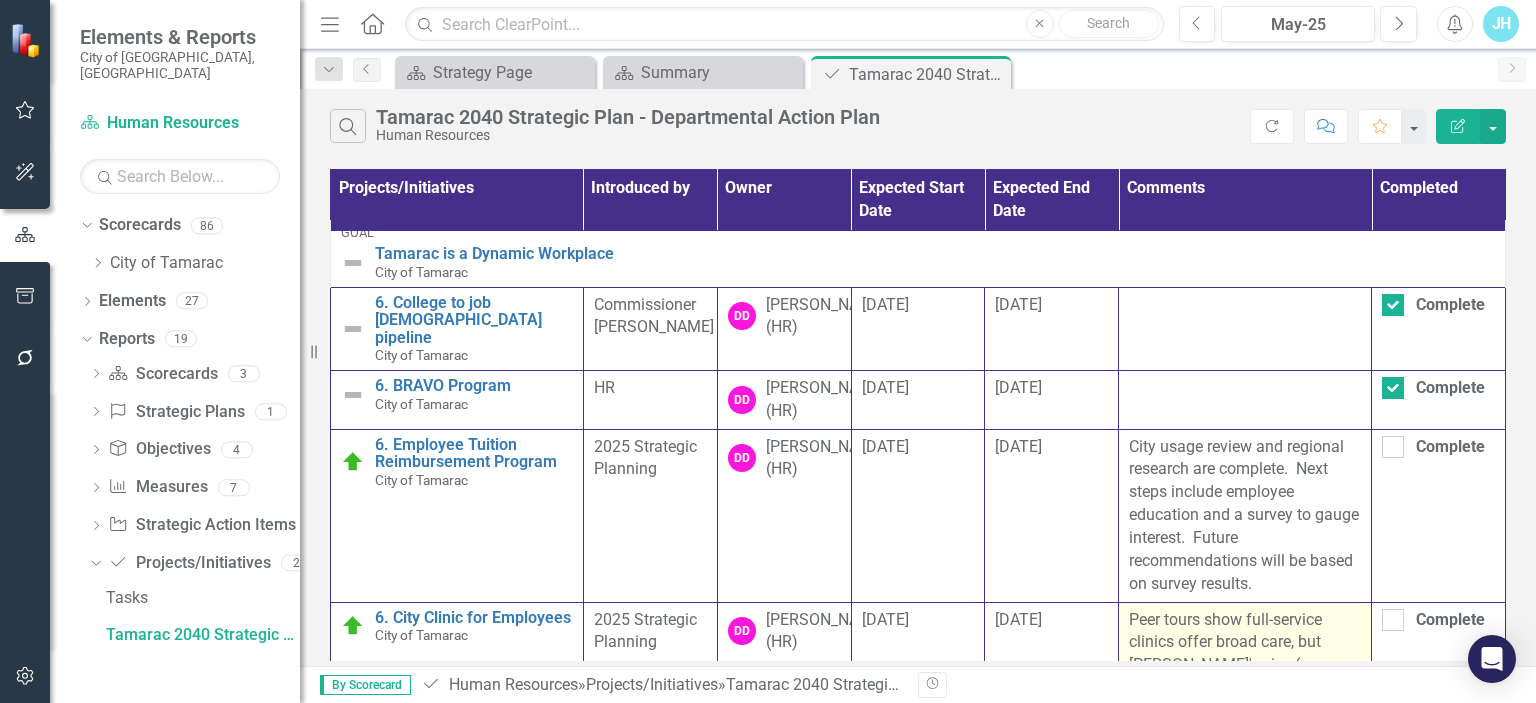scroll, scrollTop: 62, scrollLeft: 0, axis: vertical 